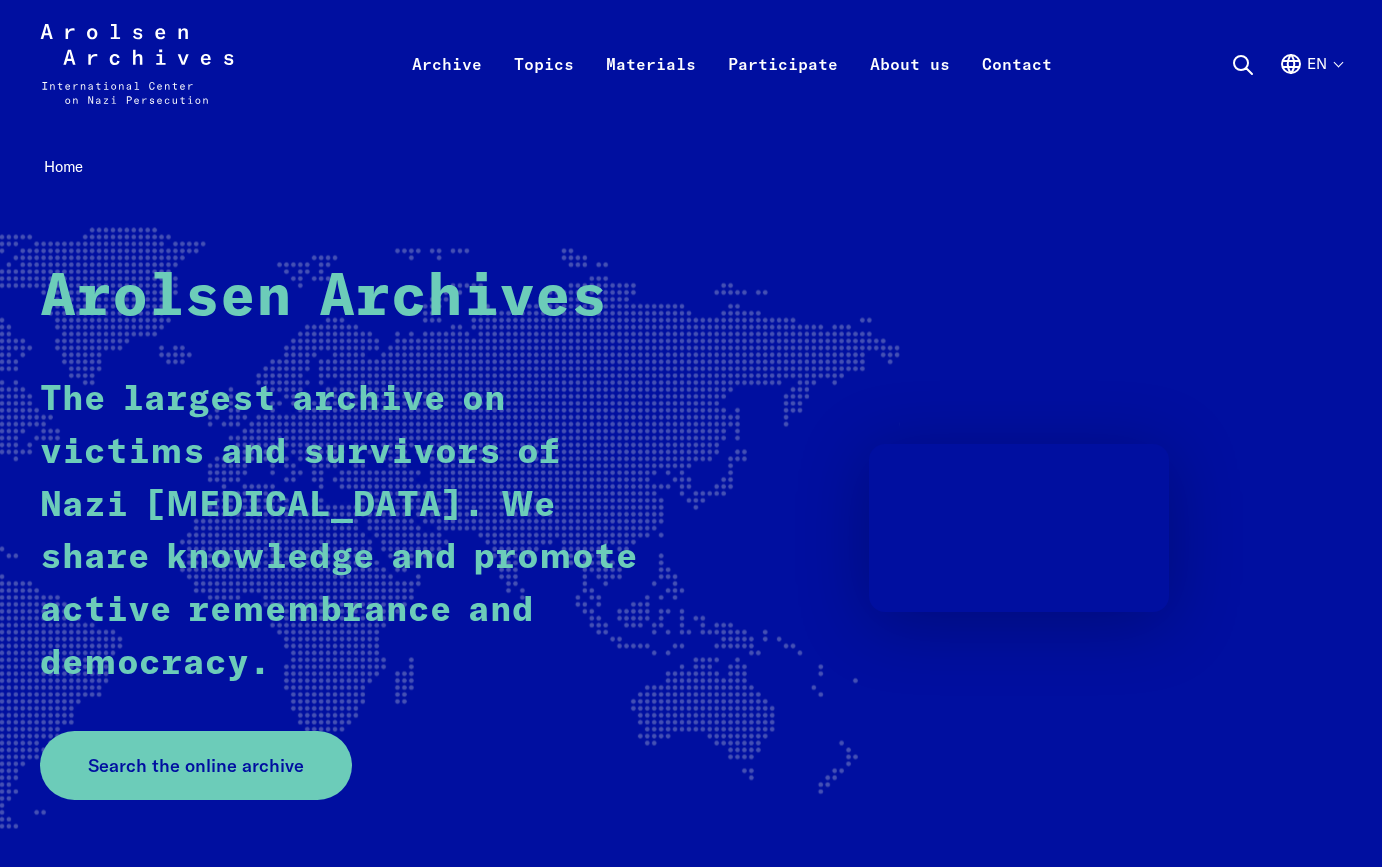 scroll, scrollTop: 0, scrollLeft: 0, axis: both 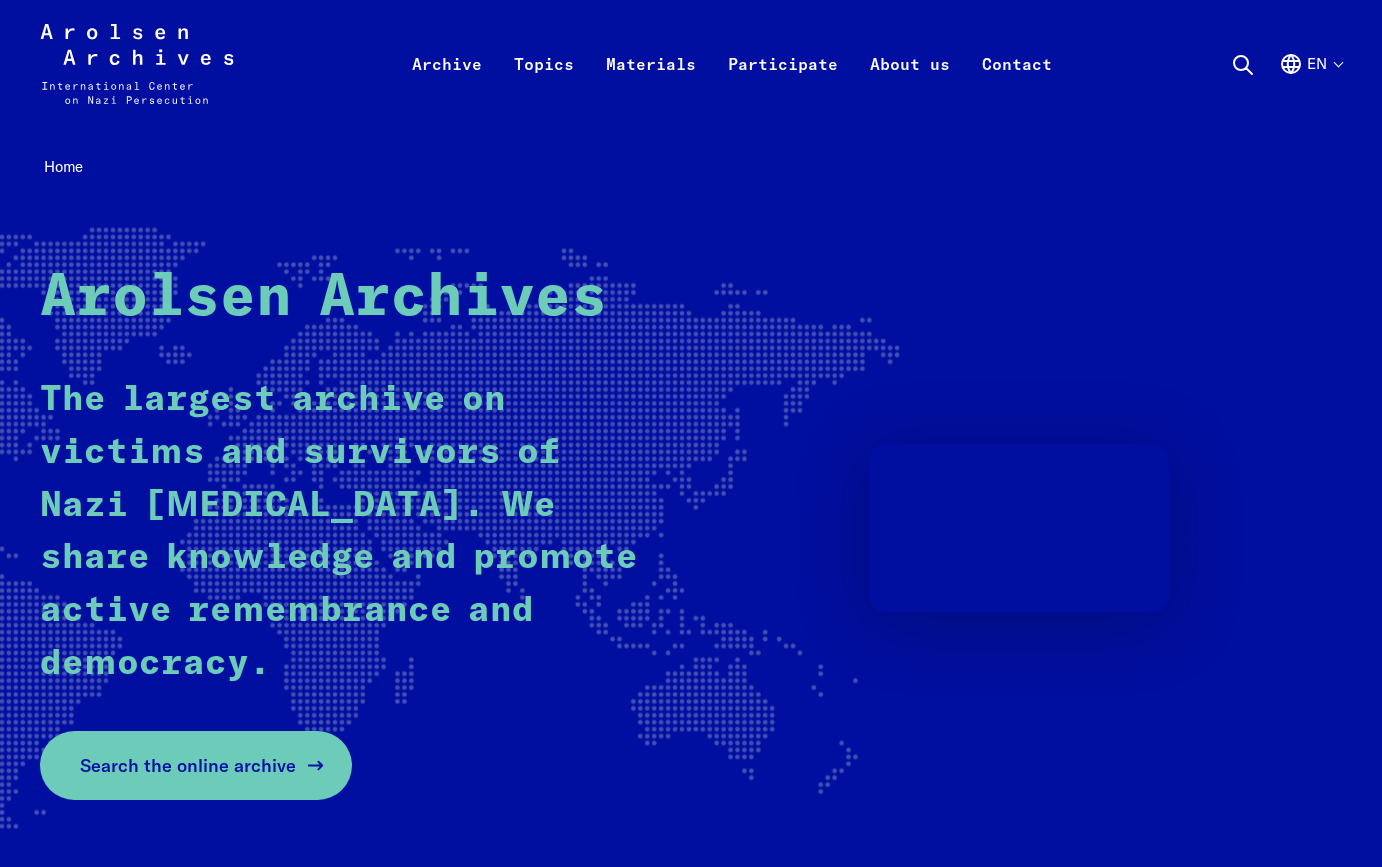 click on "Search the online archive" at bounding box center [188, 765] 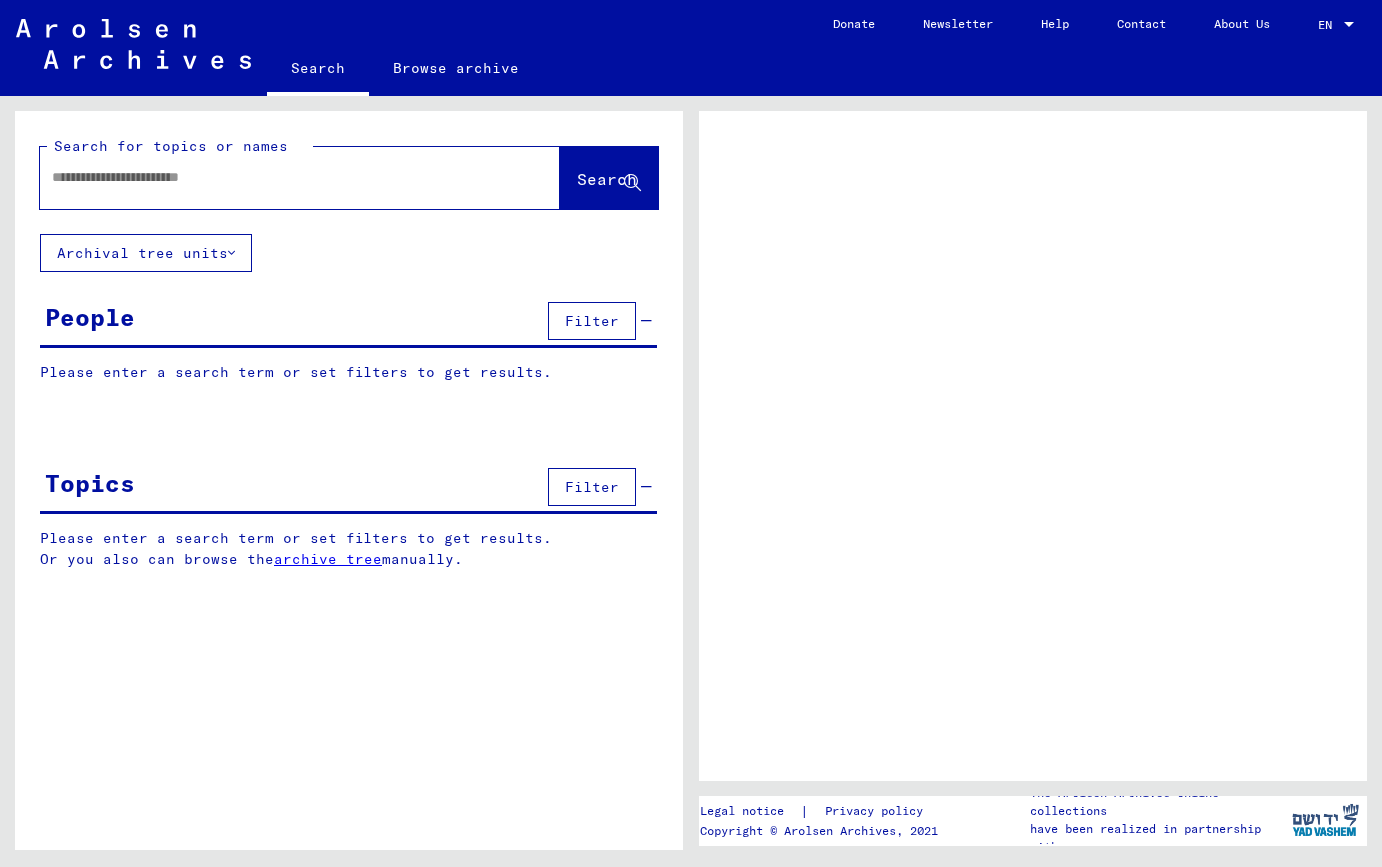 scroll, scrollTop: 0, scrollLeft: 0, axis: both 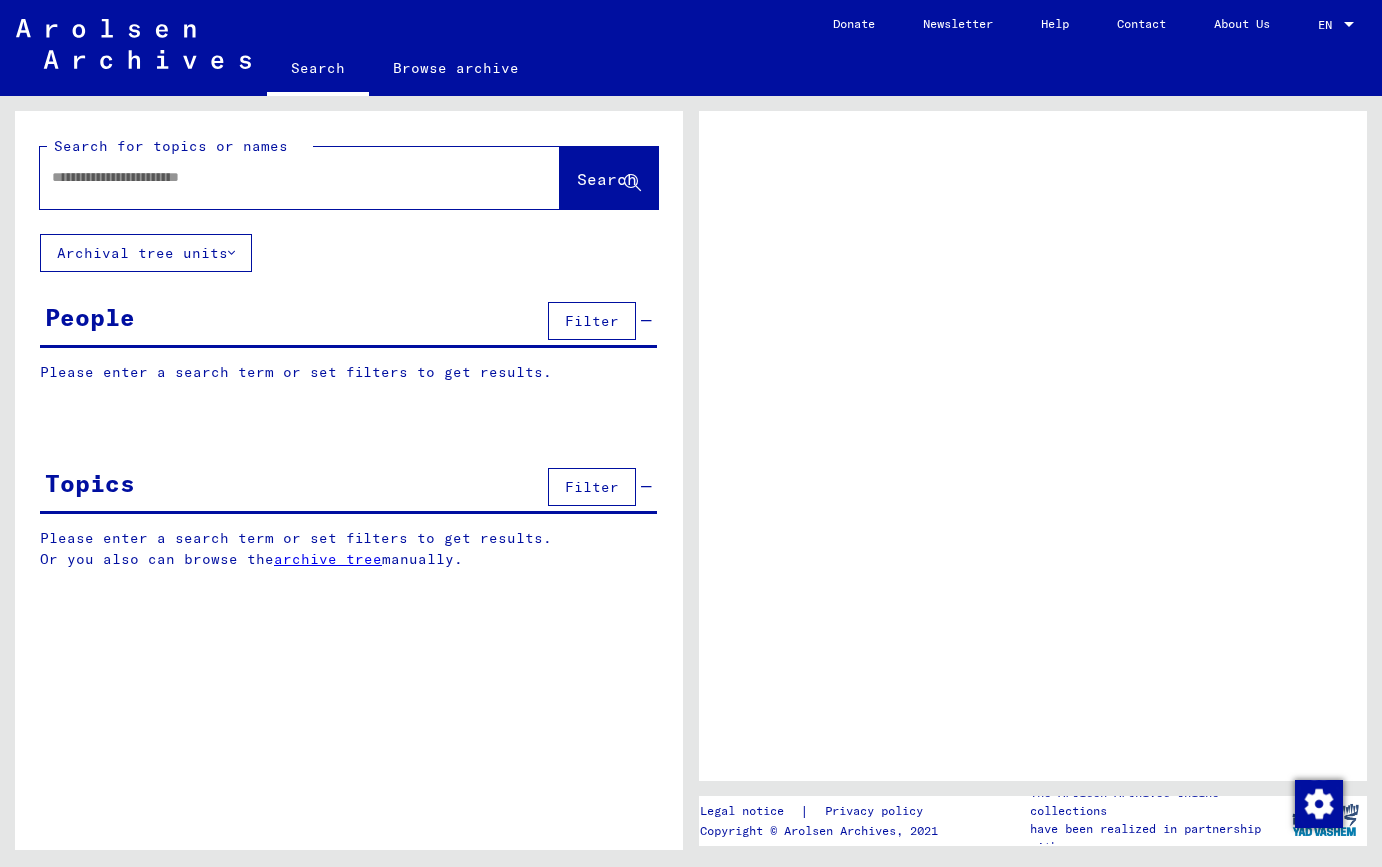 click at bounding box center [282, 177] 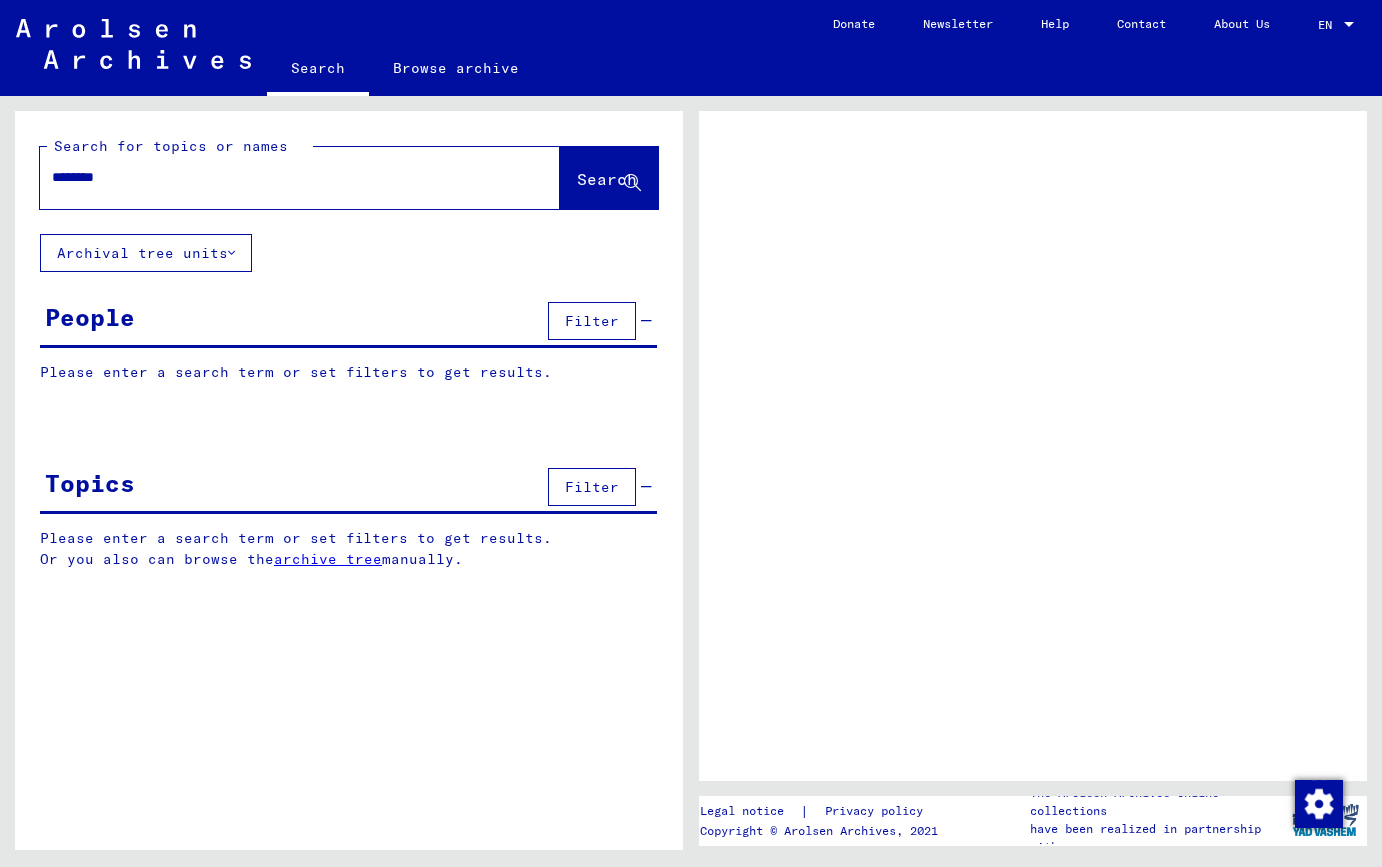 type on "********" 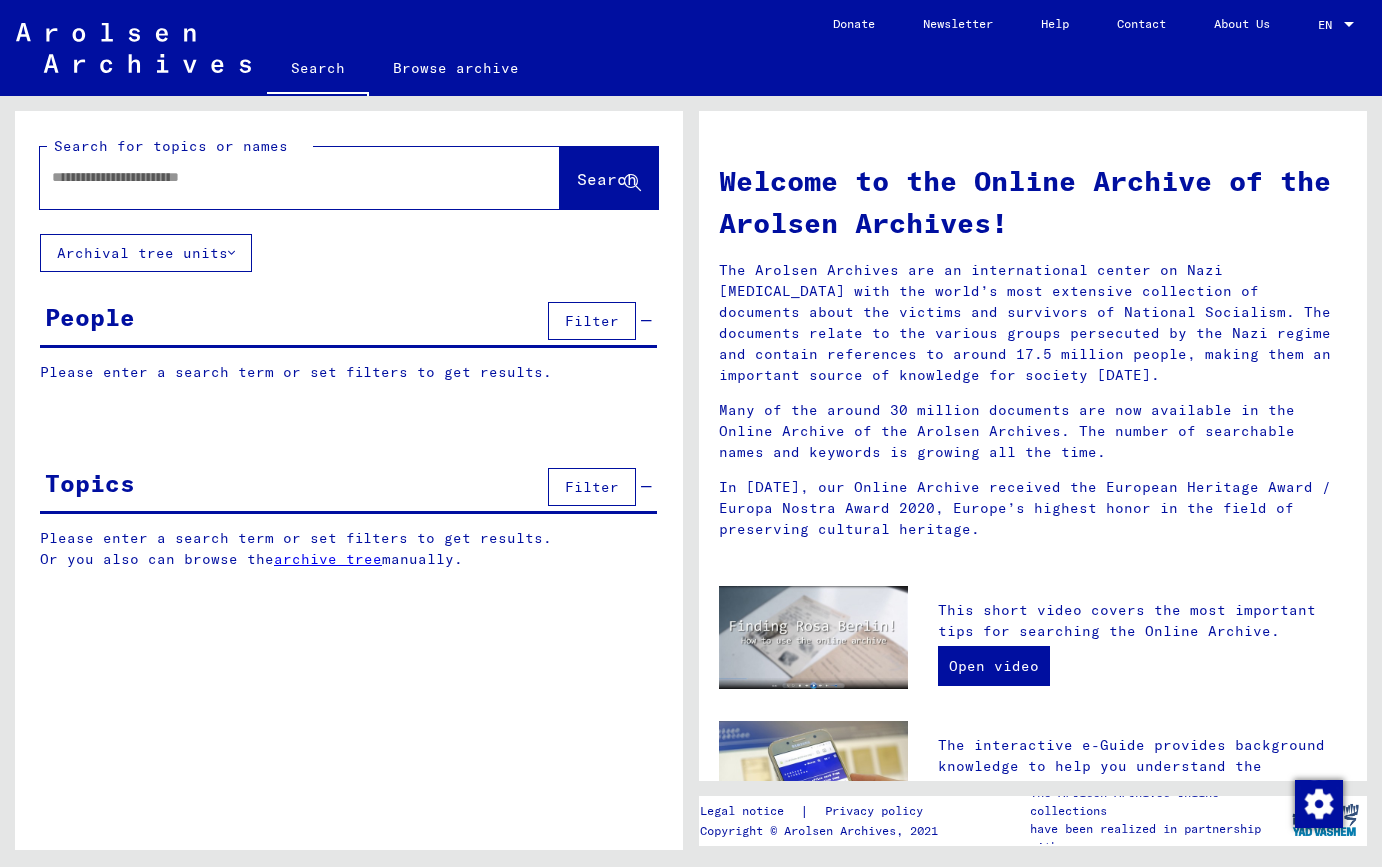 click at bounding box center [276, 177] 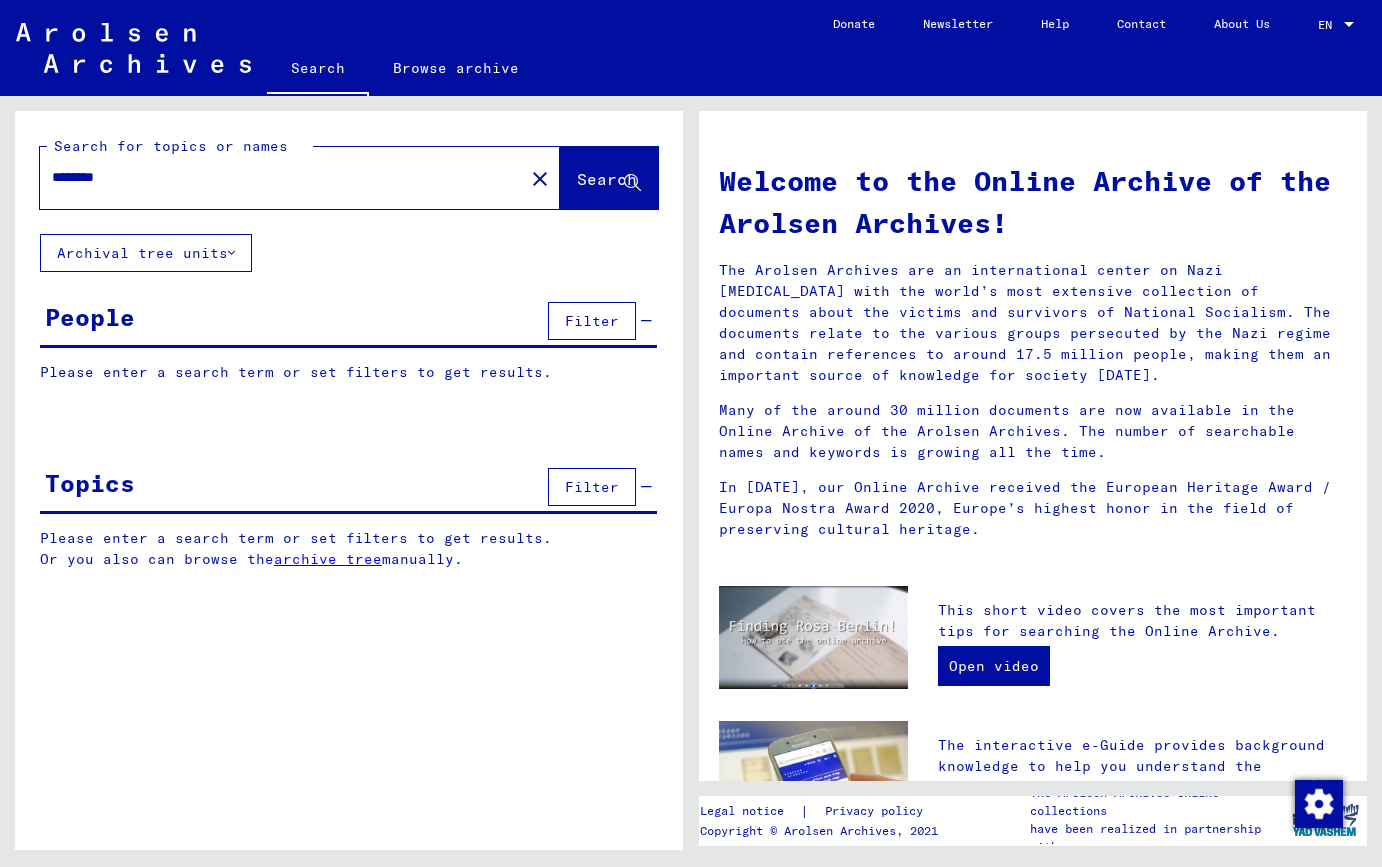 click on "Search" 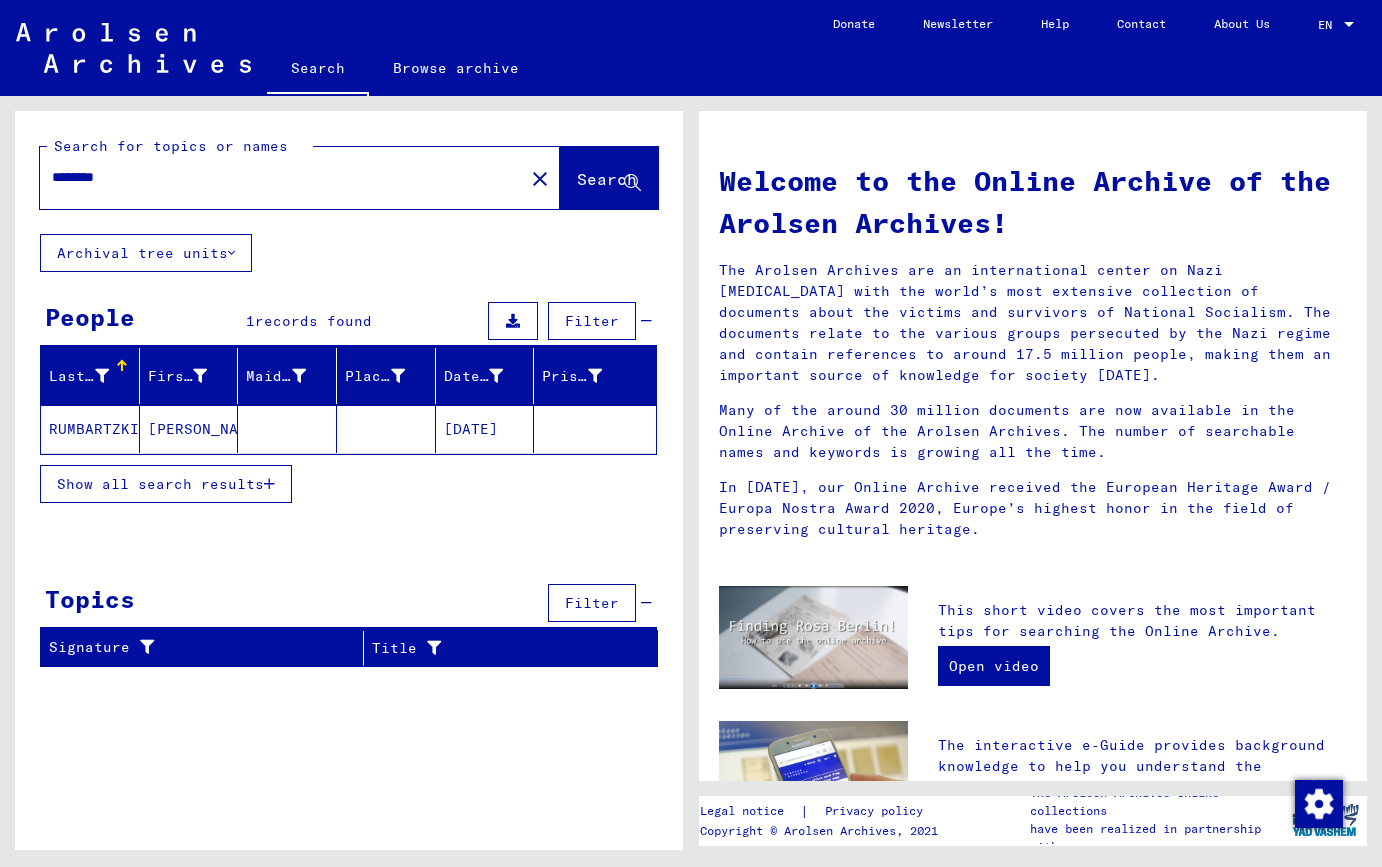 click on "[PERSON_NAME]" 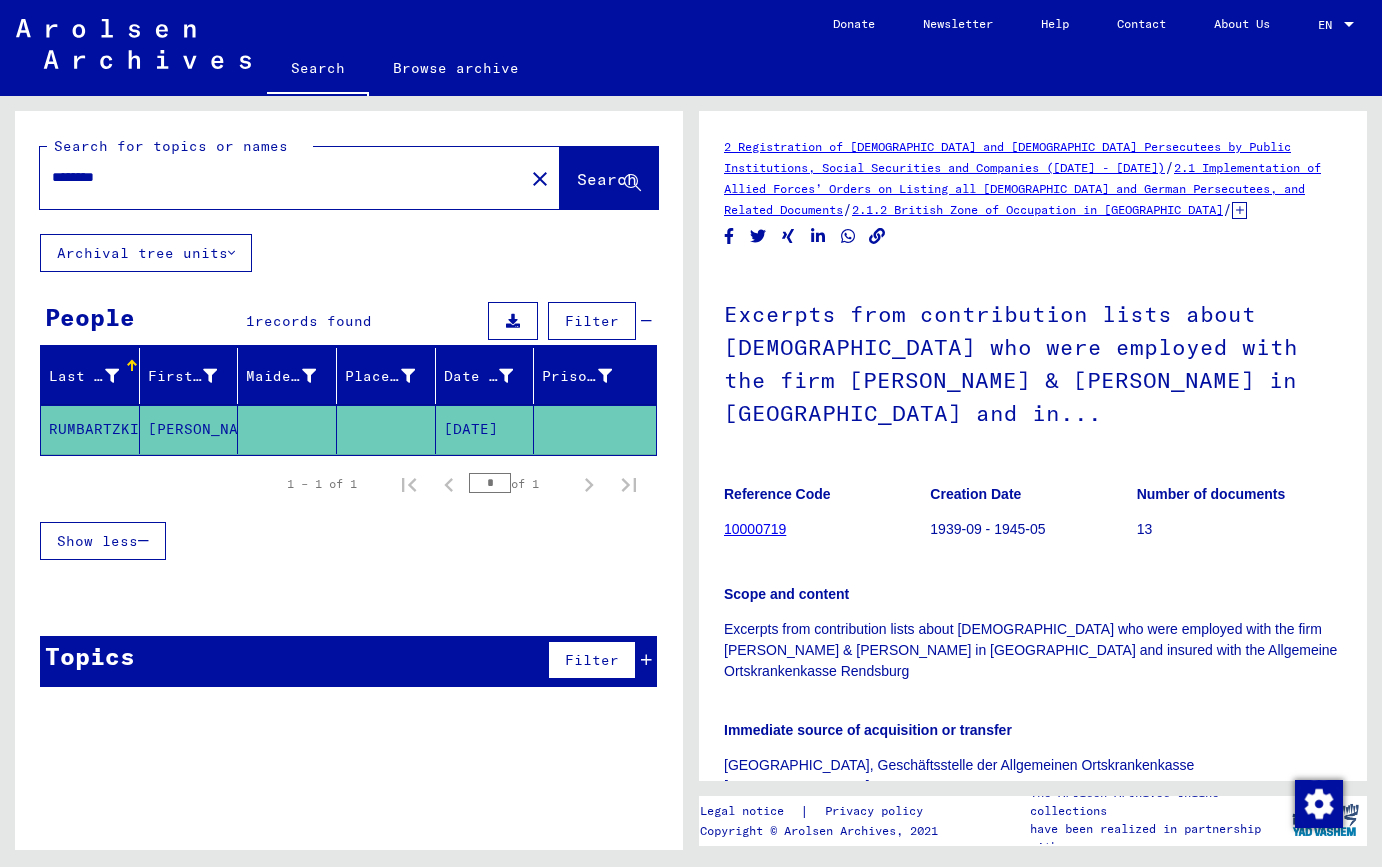 scroll, scrollTop: 0, scrollLeft: 0, axis: both 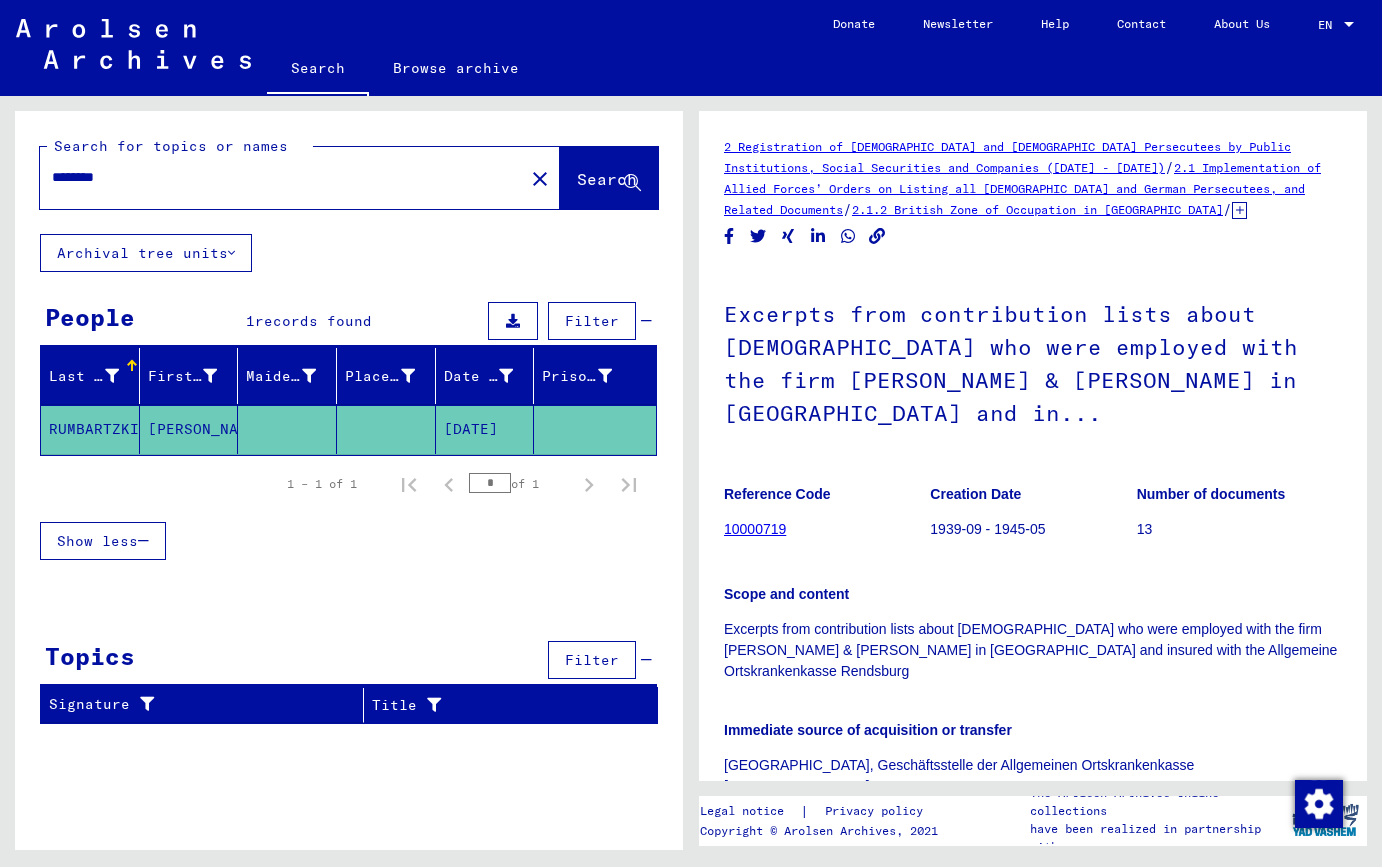 click 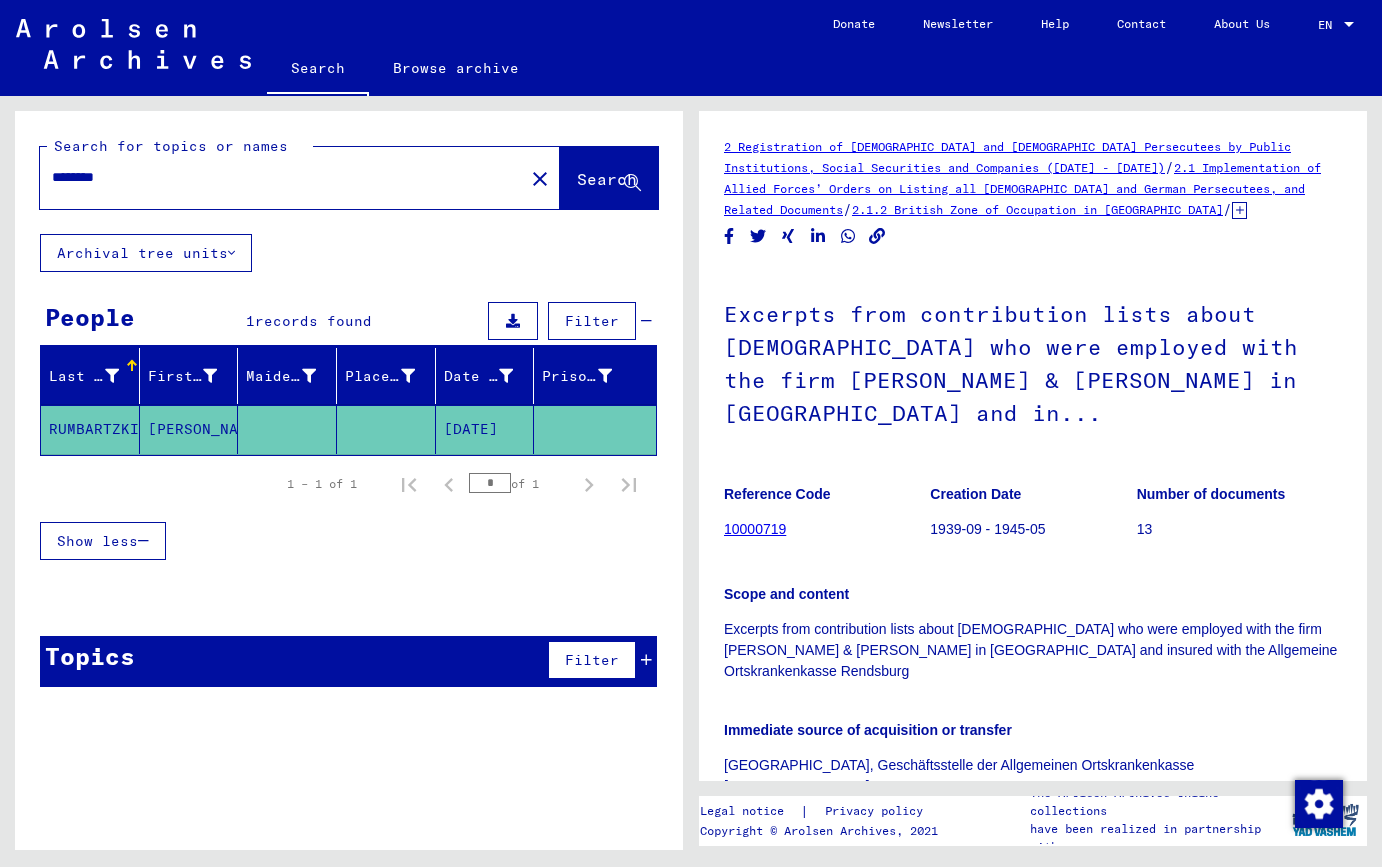 drag, startPoint x: 443, startPoint y: 431, endPoint x: 530, endPoint y: 429, distance: 87.02299 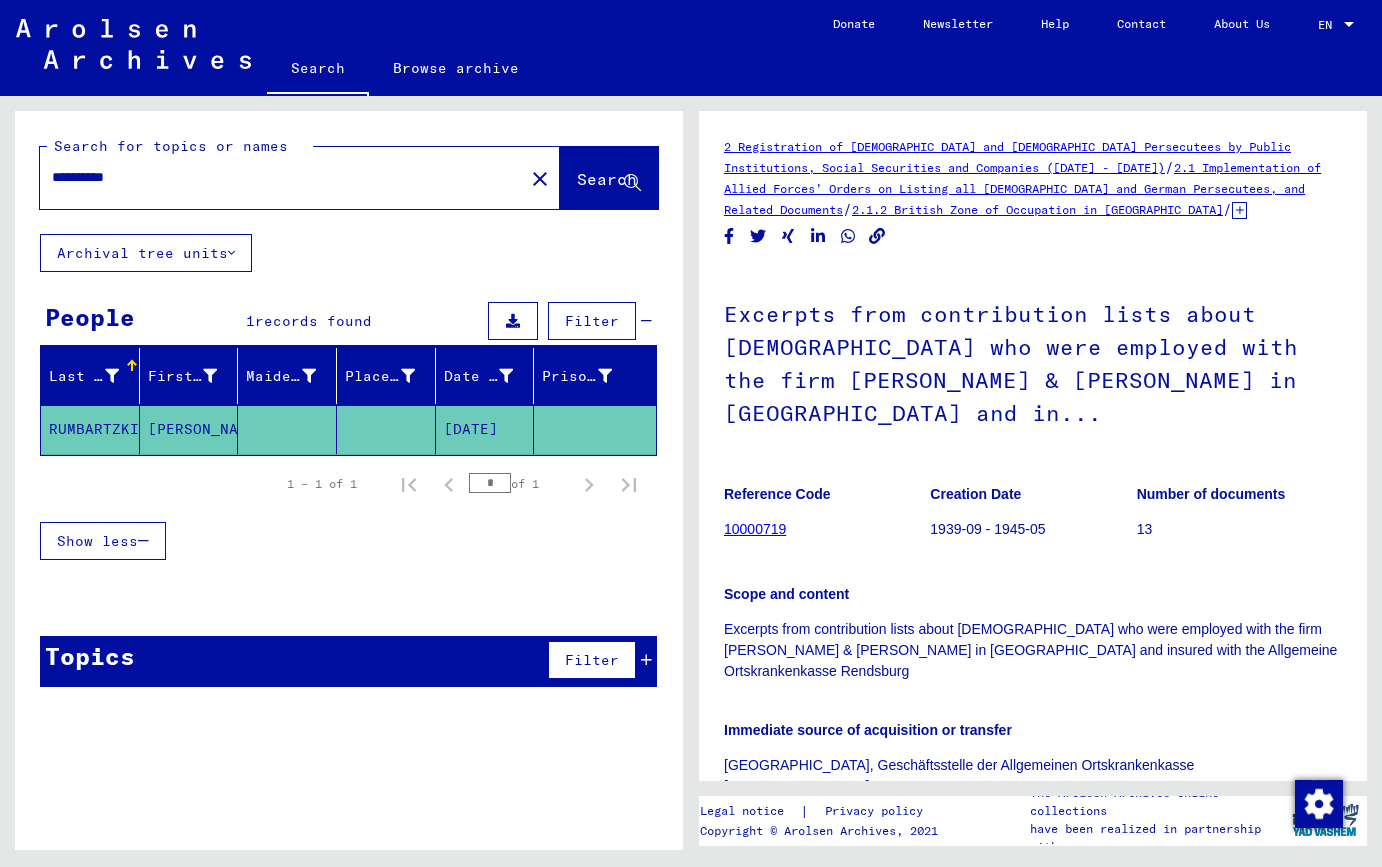 type on "**********" 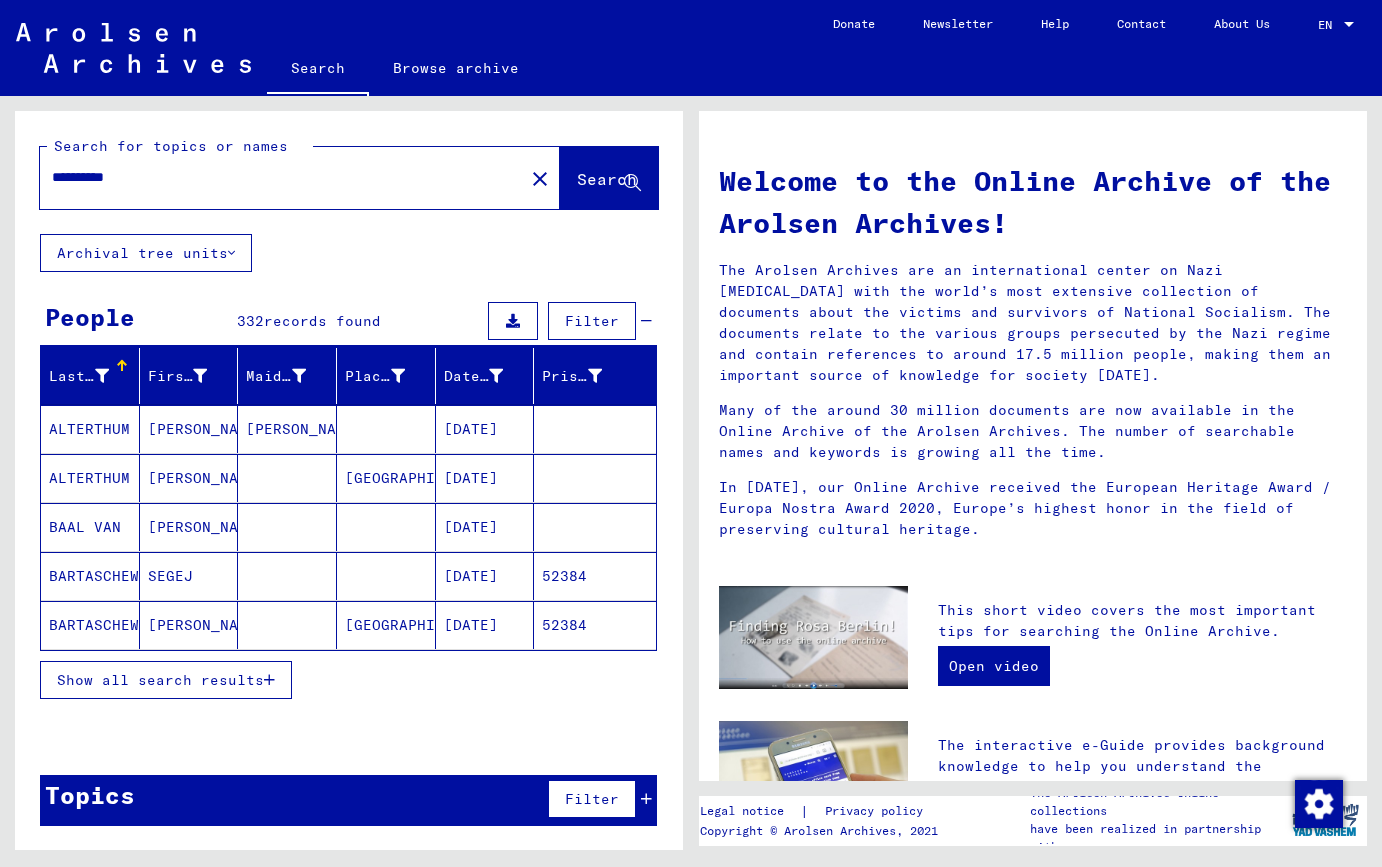 click at bounding box center [269, 680] 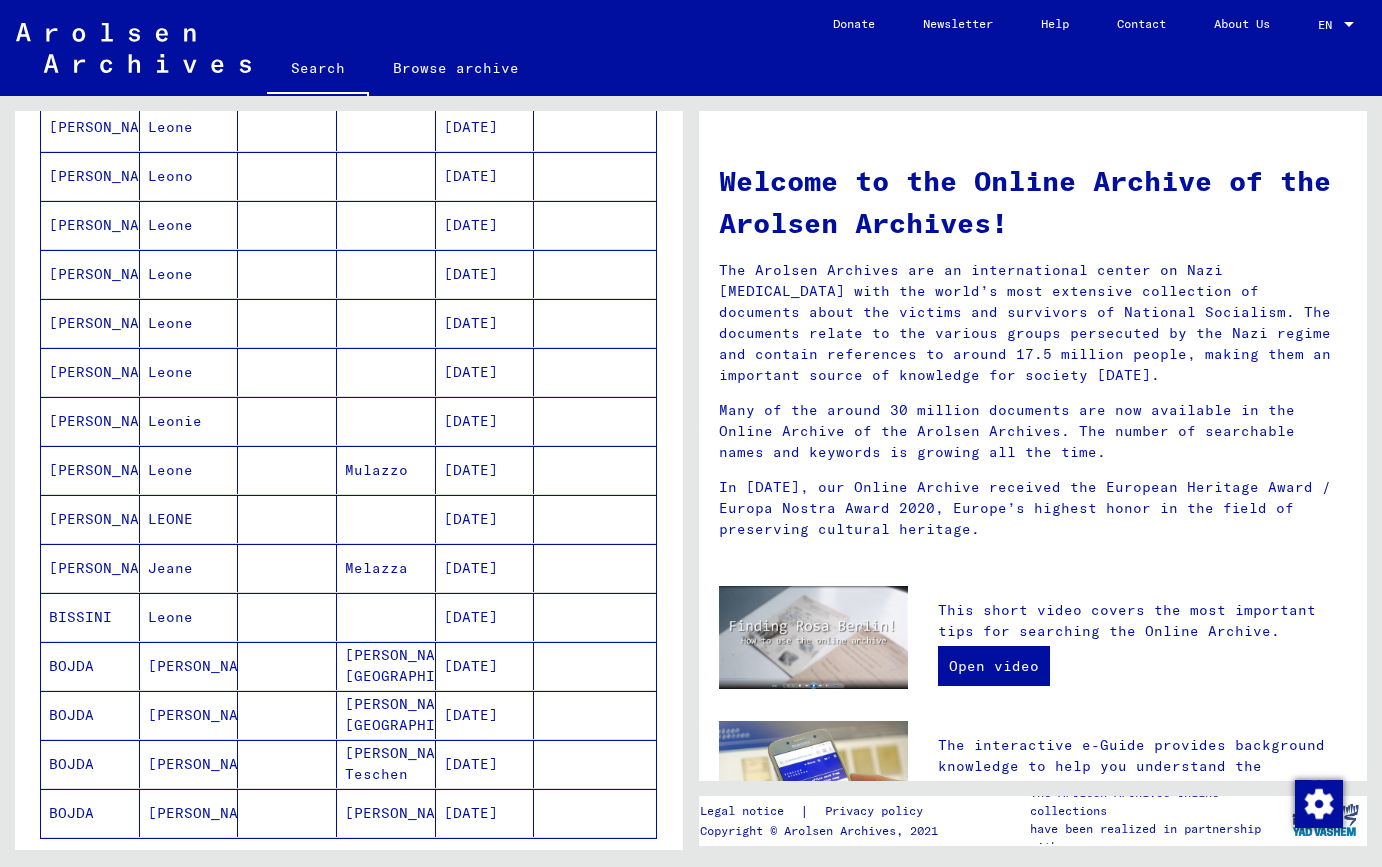 scroll, scrollTop: 1033, scrollLeft: 0, axis: vertical 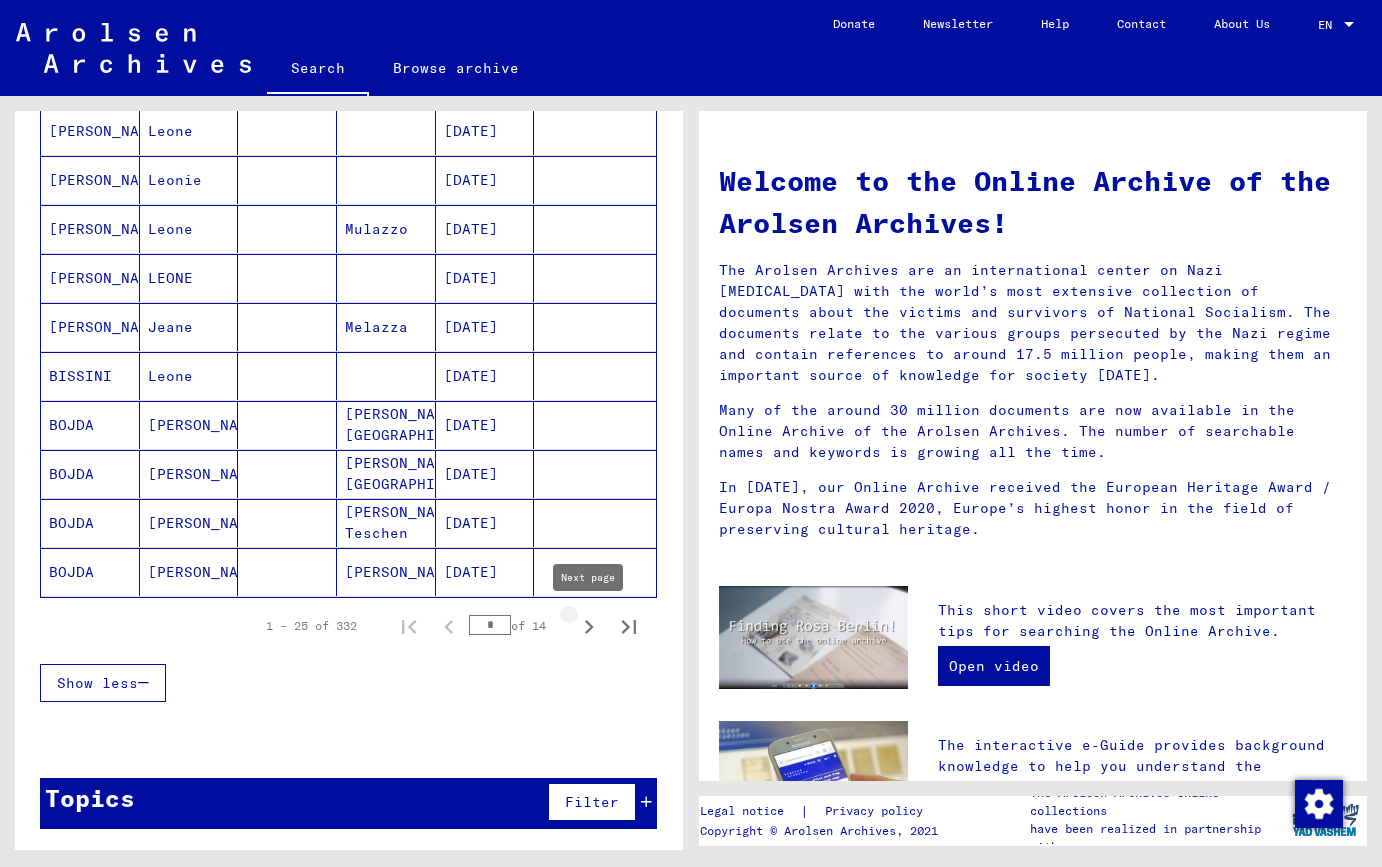 click 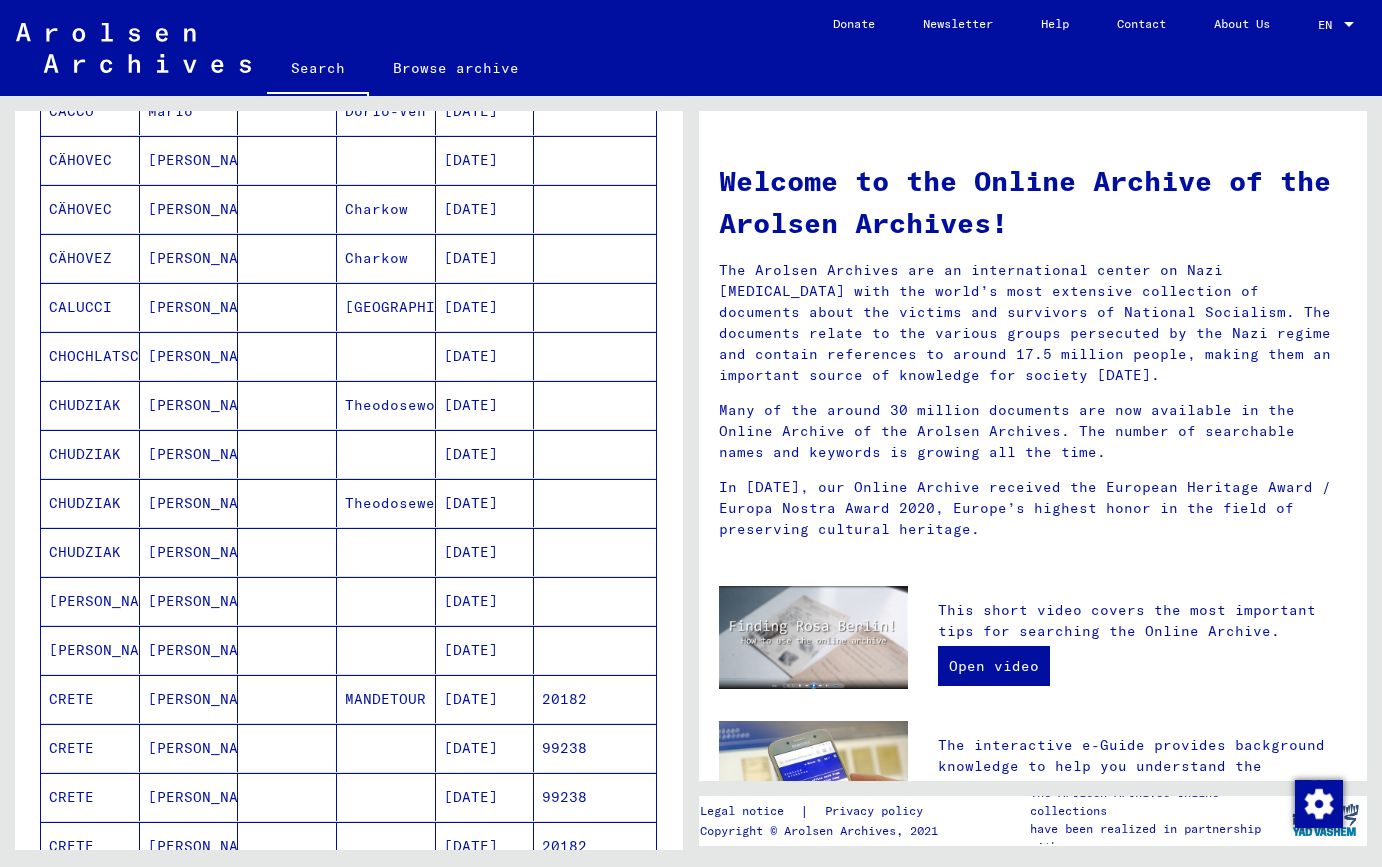 scroll, scrollTop: 992, scrollLeft: 0, axis: vertical 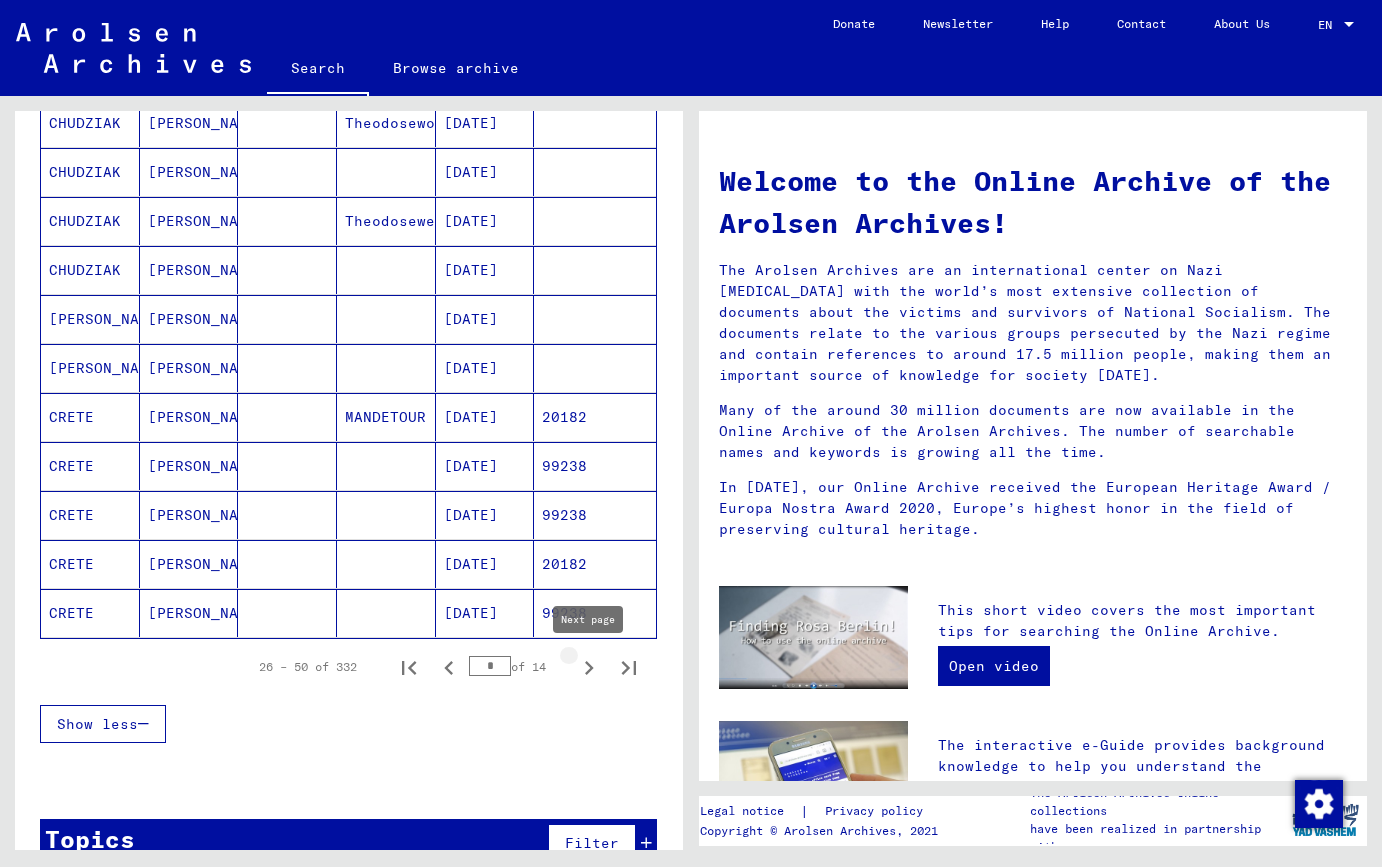 click 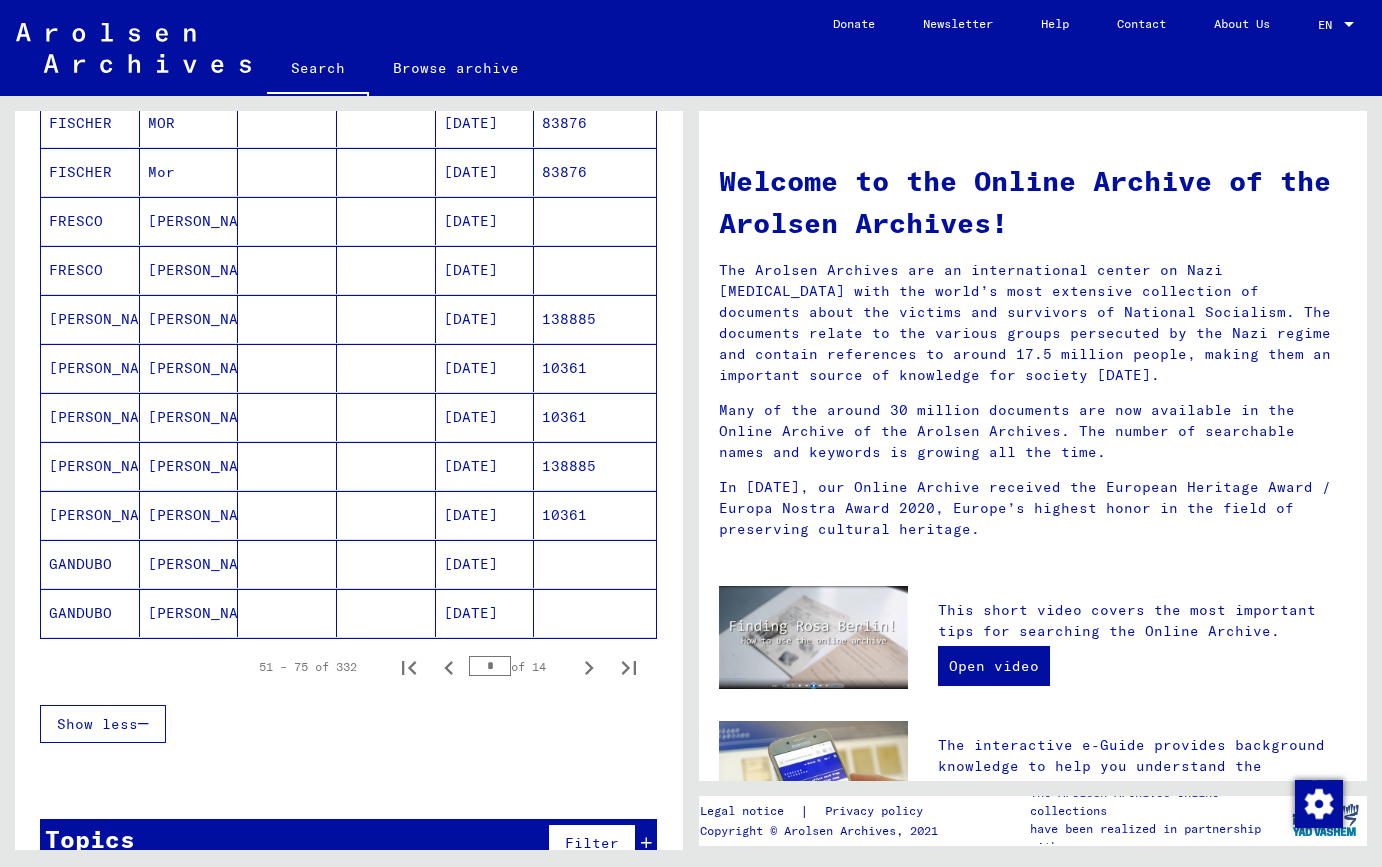 click 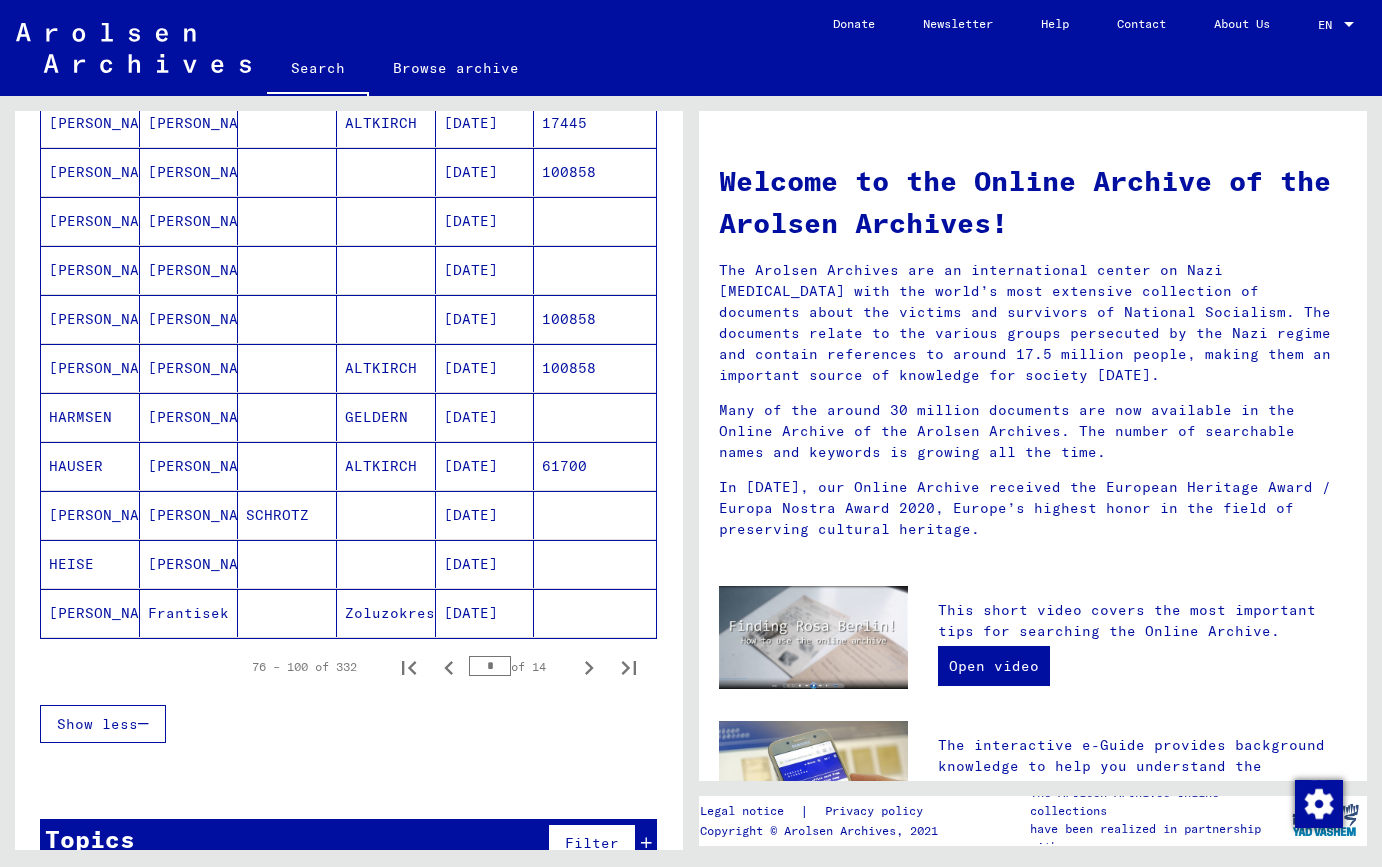 click 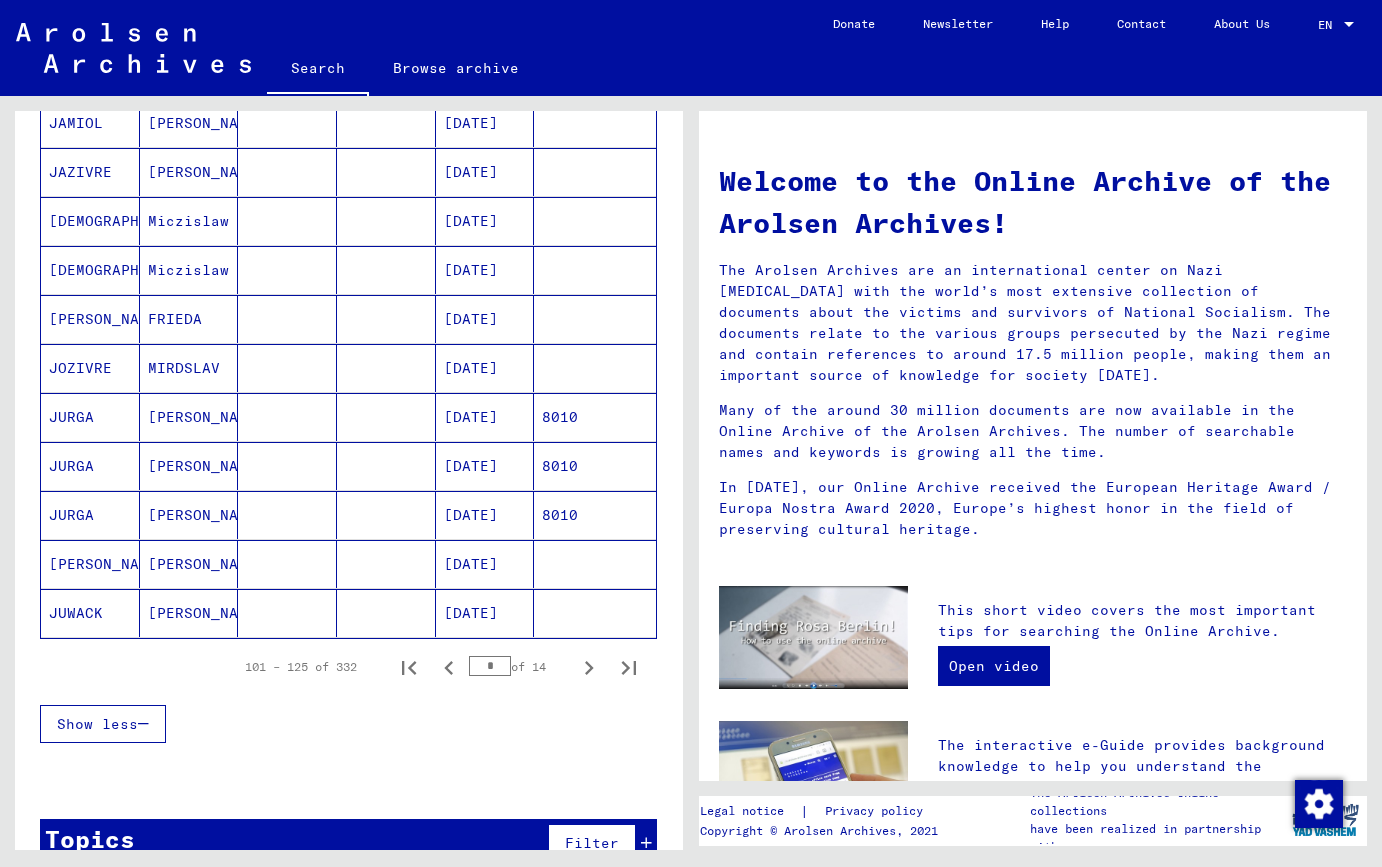 click 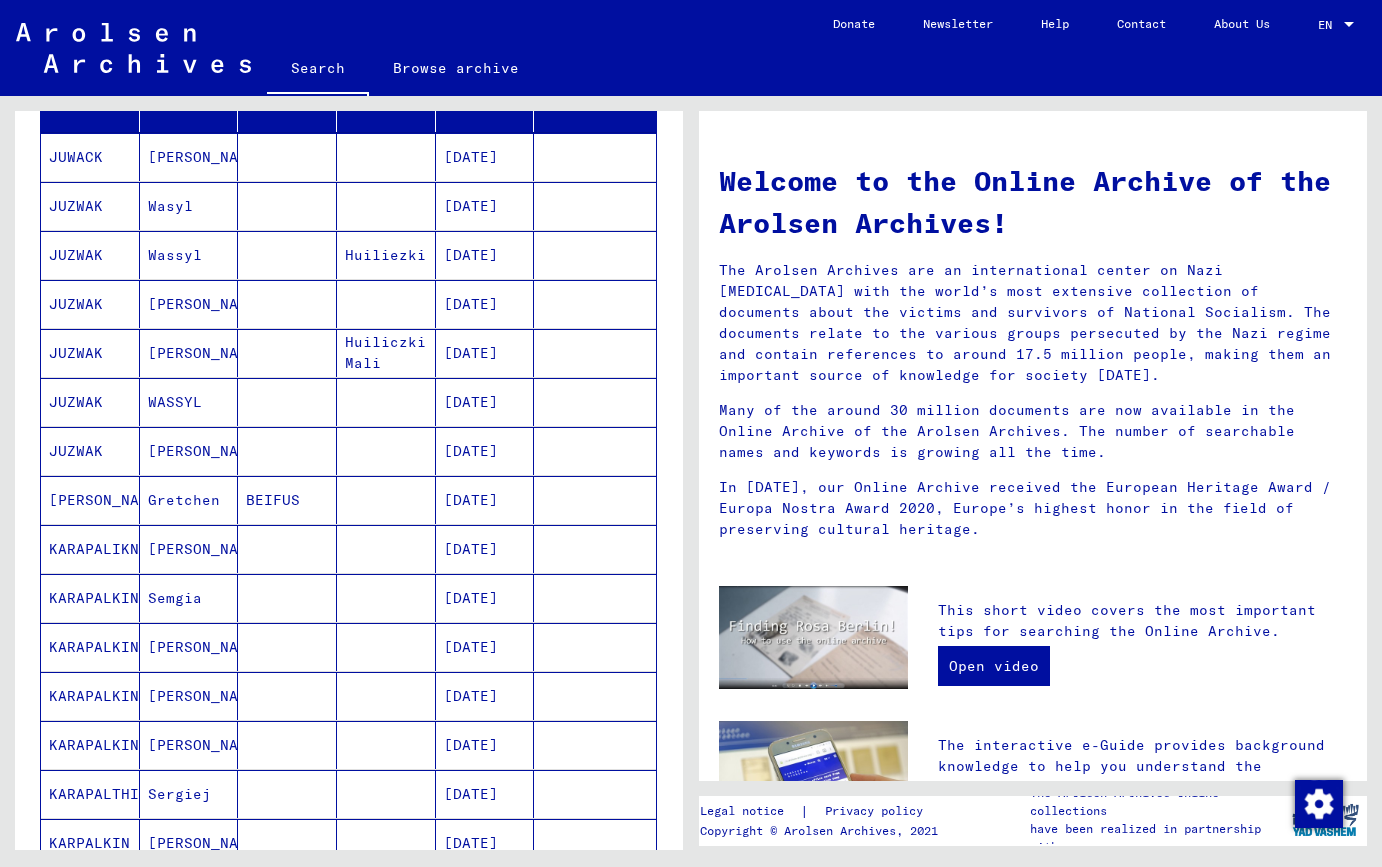 scroll, scrollTop: 1033, scrollLeft: 0, axis: vertical 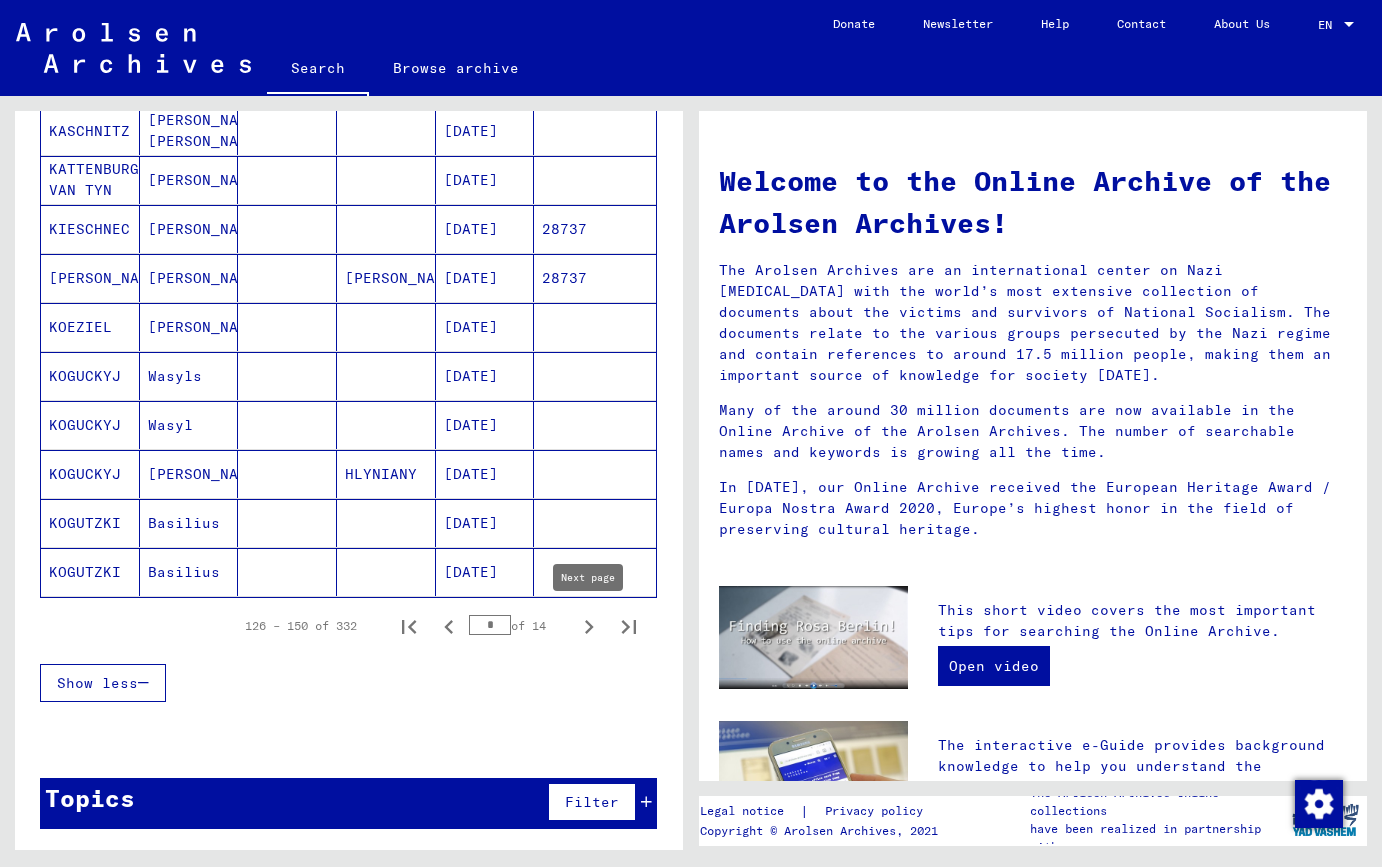 click 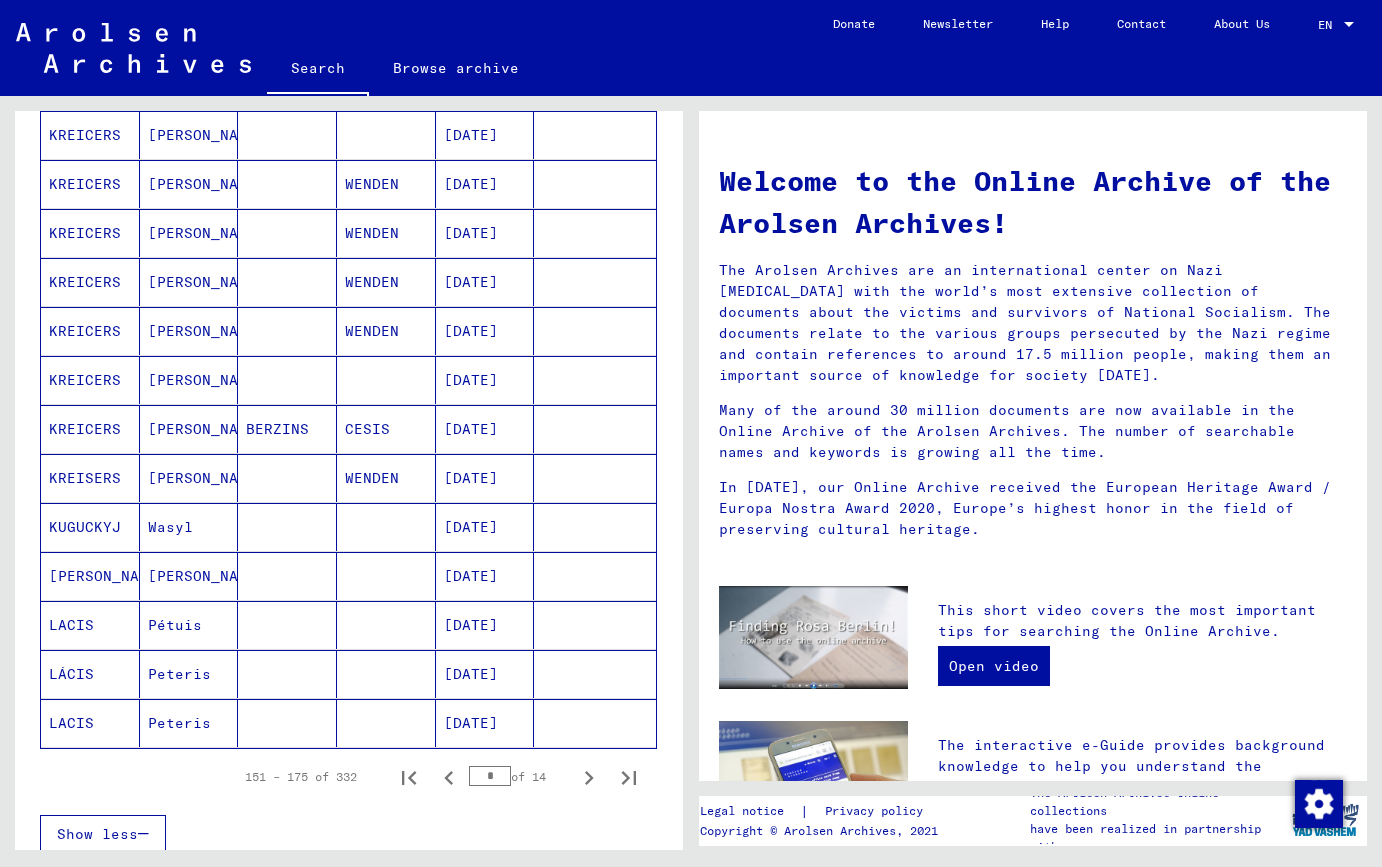 scroll, scrollTop: 1033, scrollLeft: 0, axis: vertical 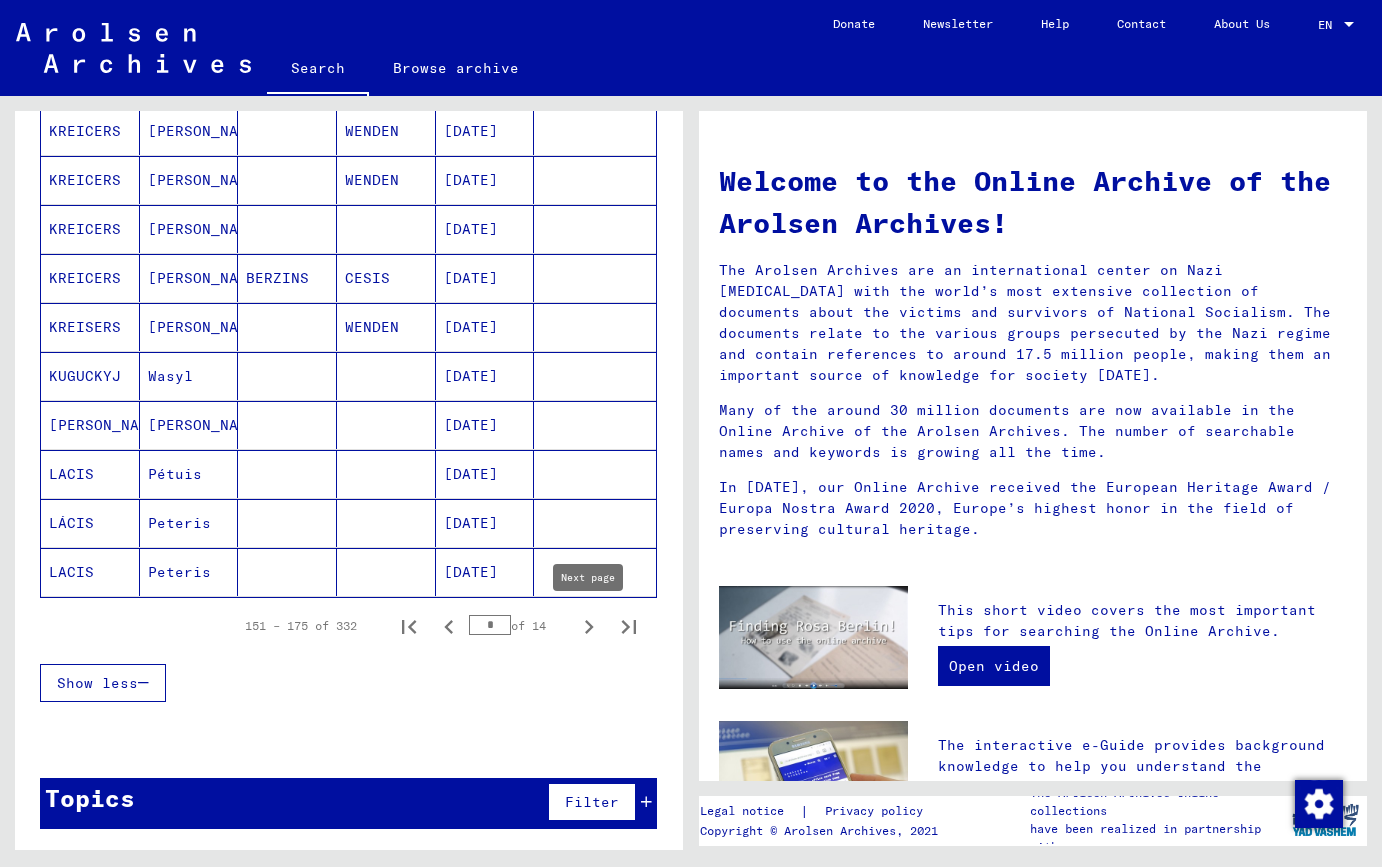 click 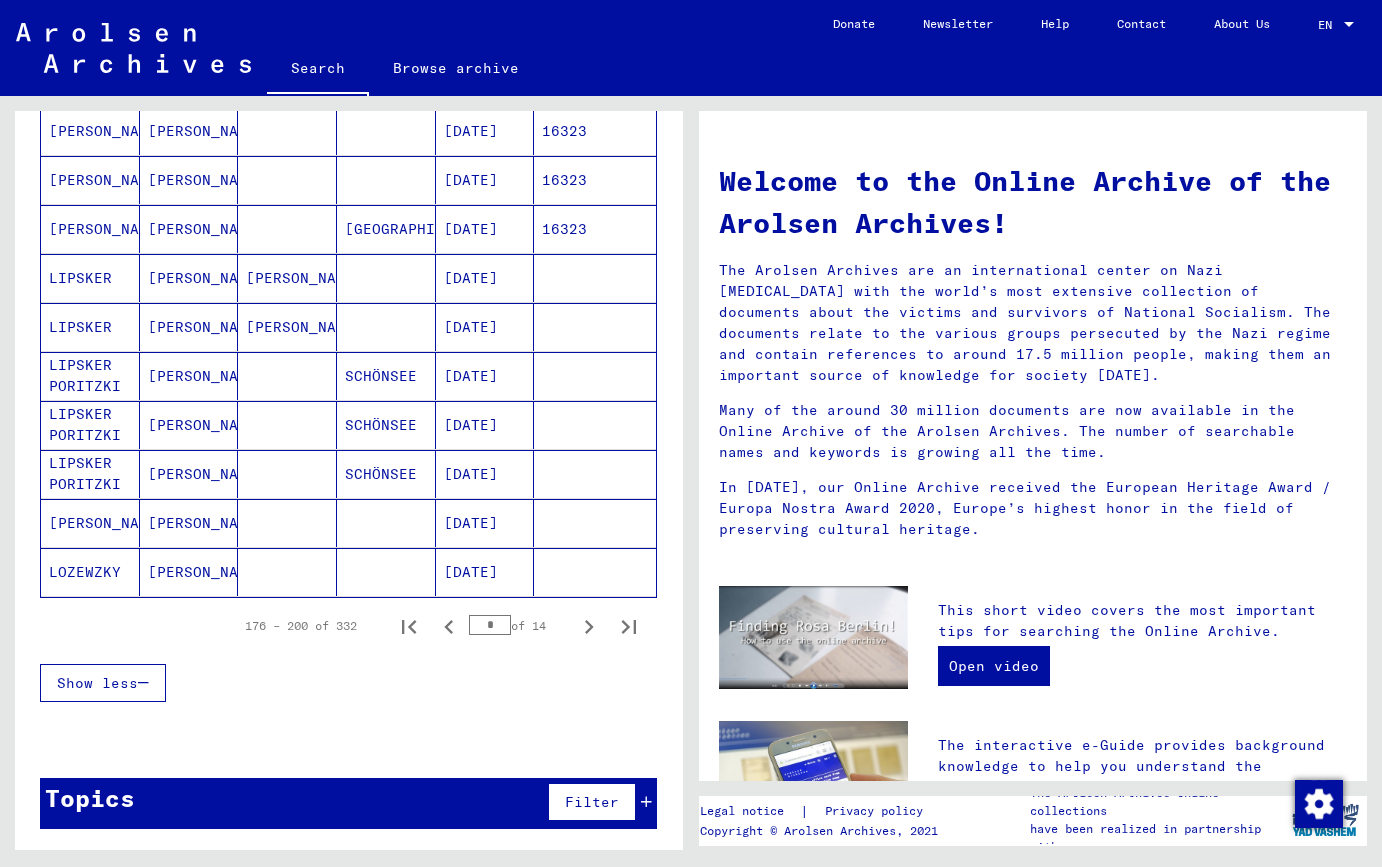 click 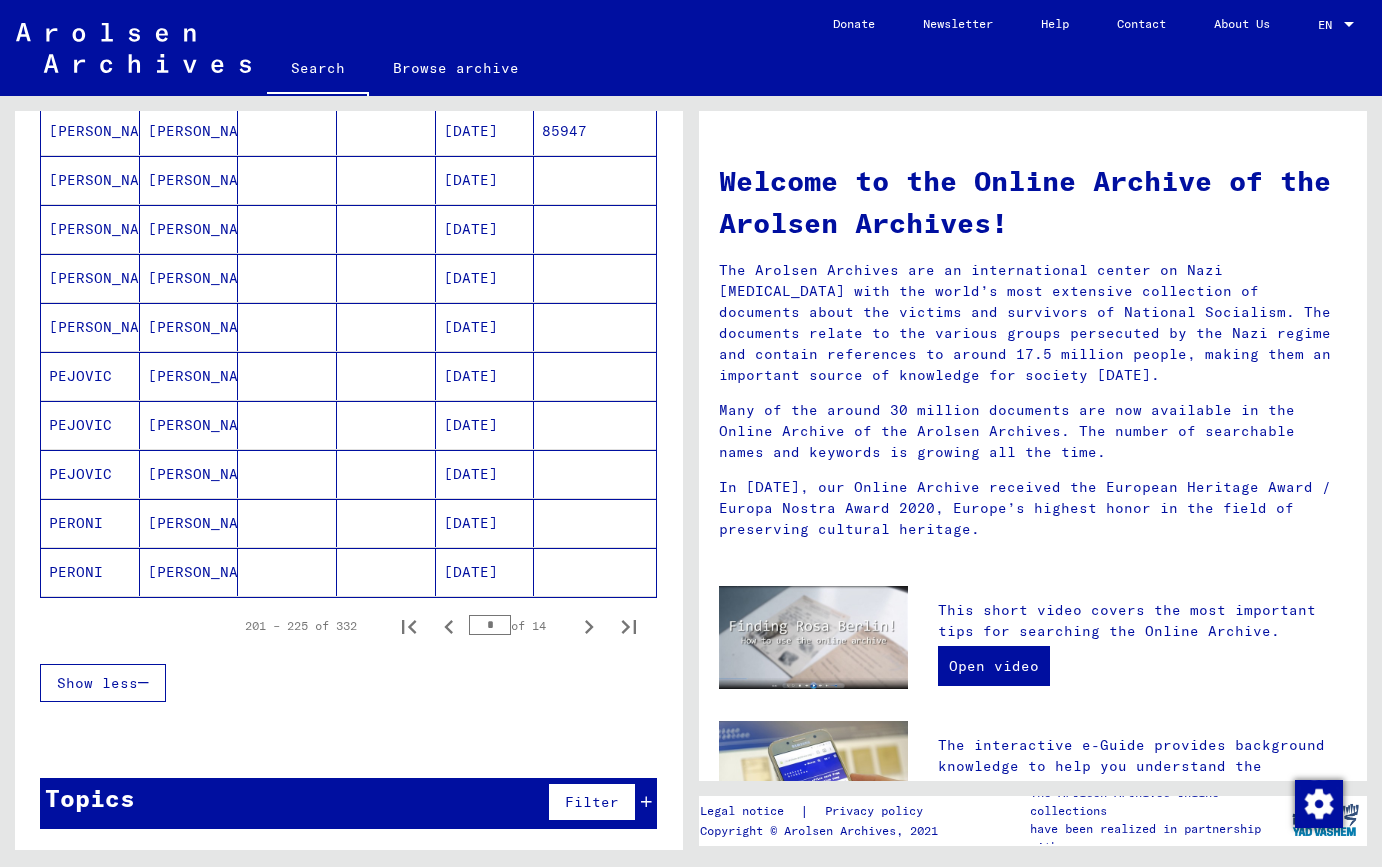 click 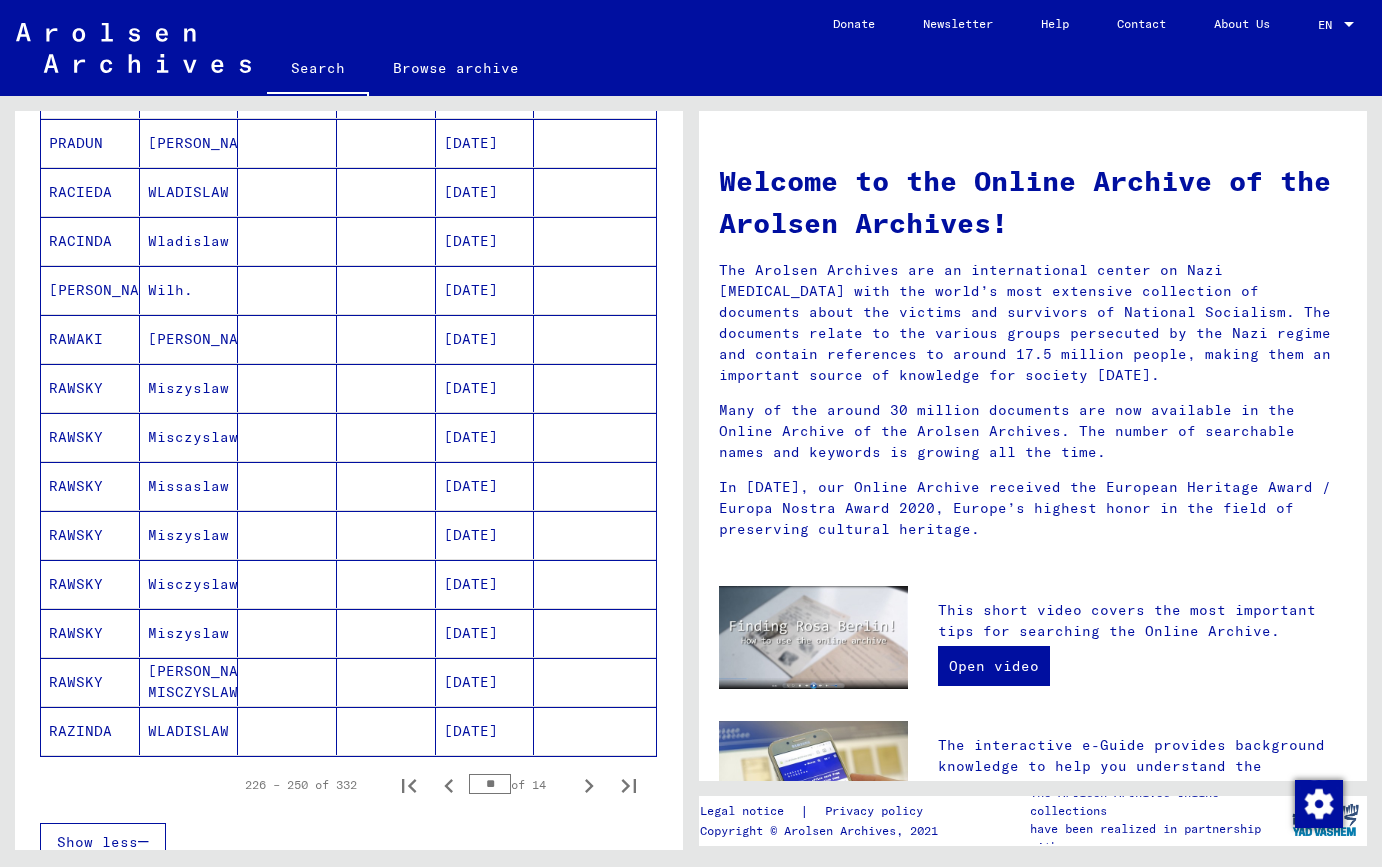 click on "Wilh." at bounding box center (189, 339) 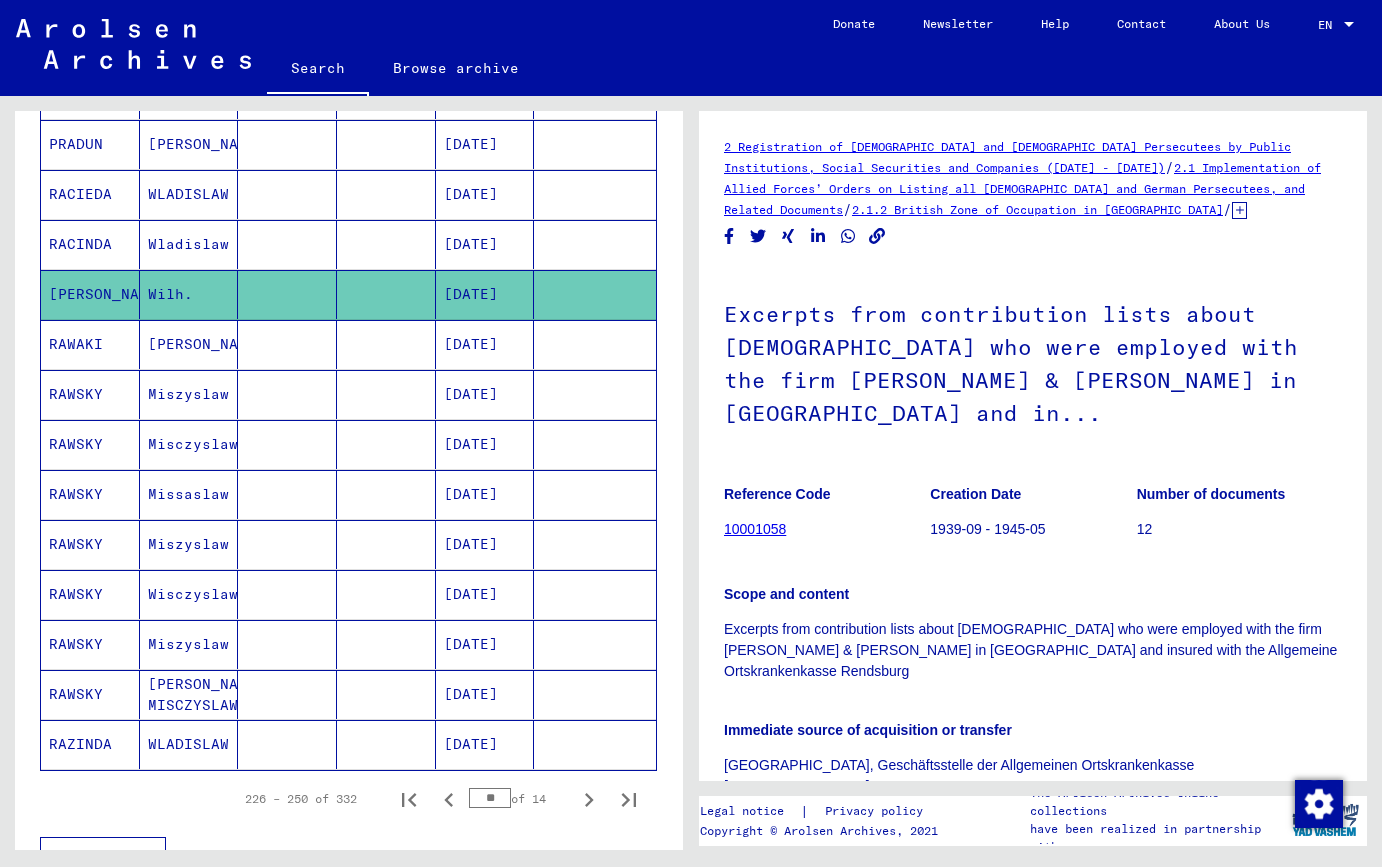 scroll, scrollTop: 0, scrollLeft: 0, axis: both 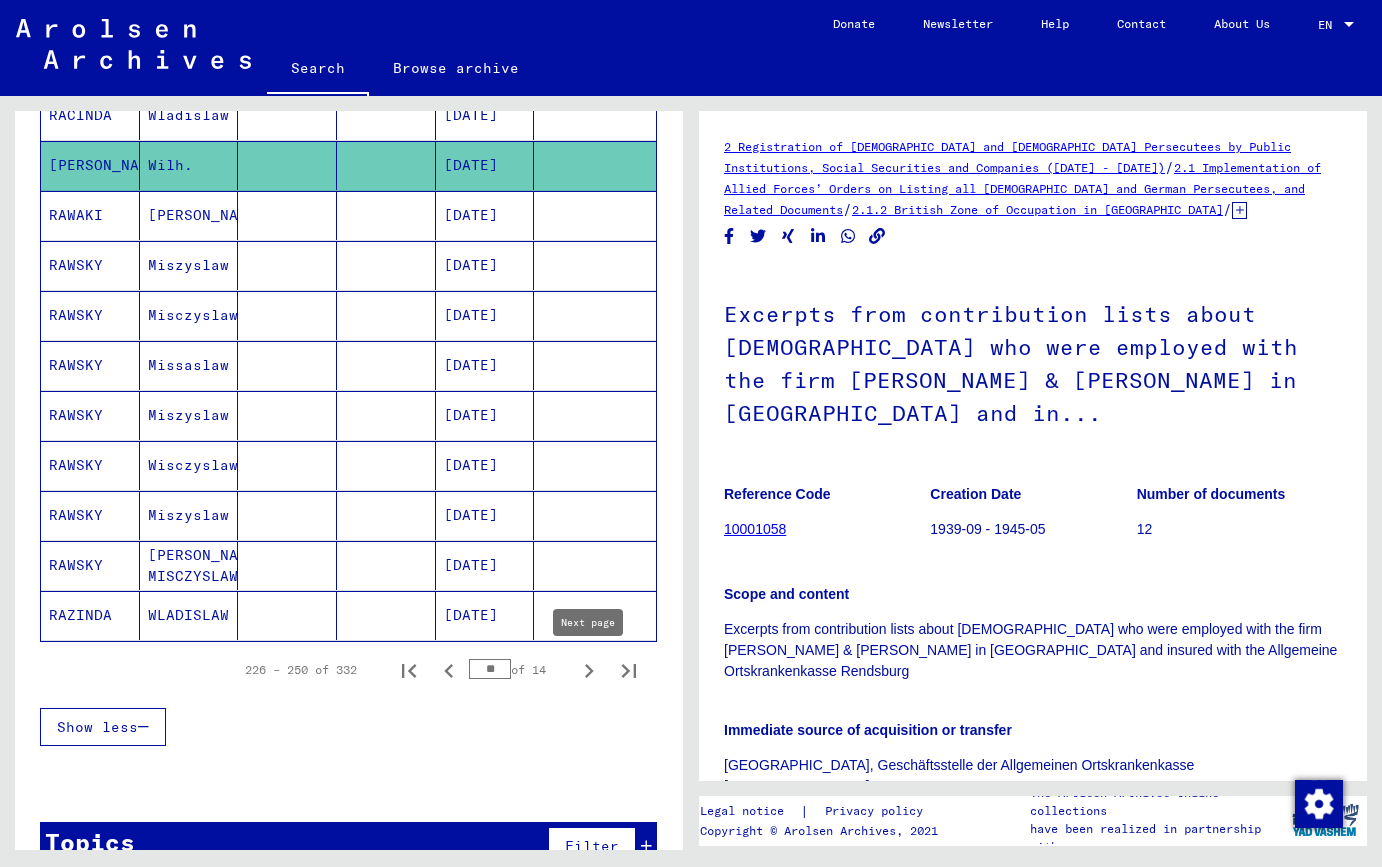 click 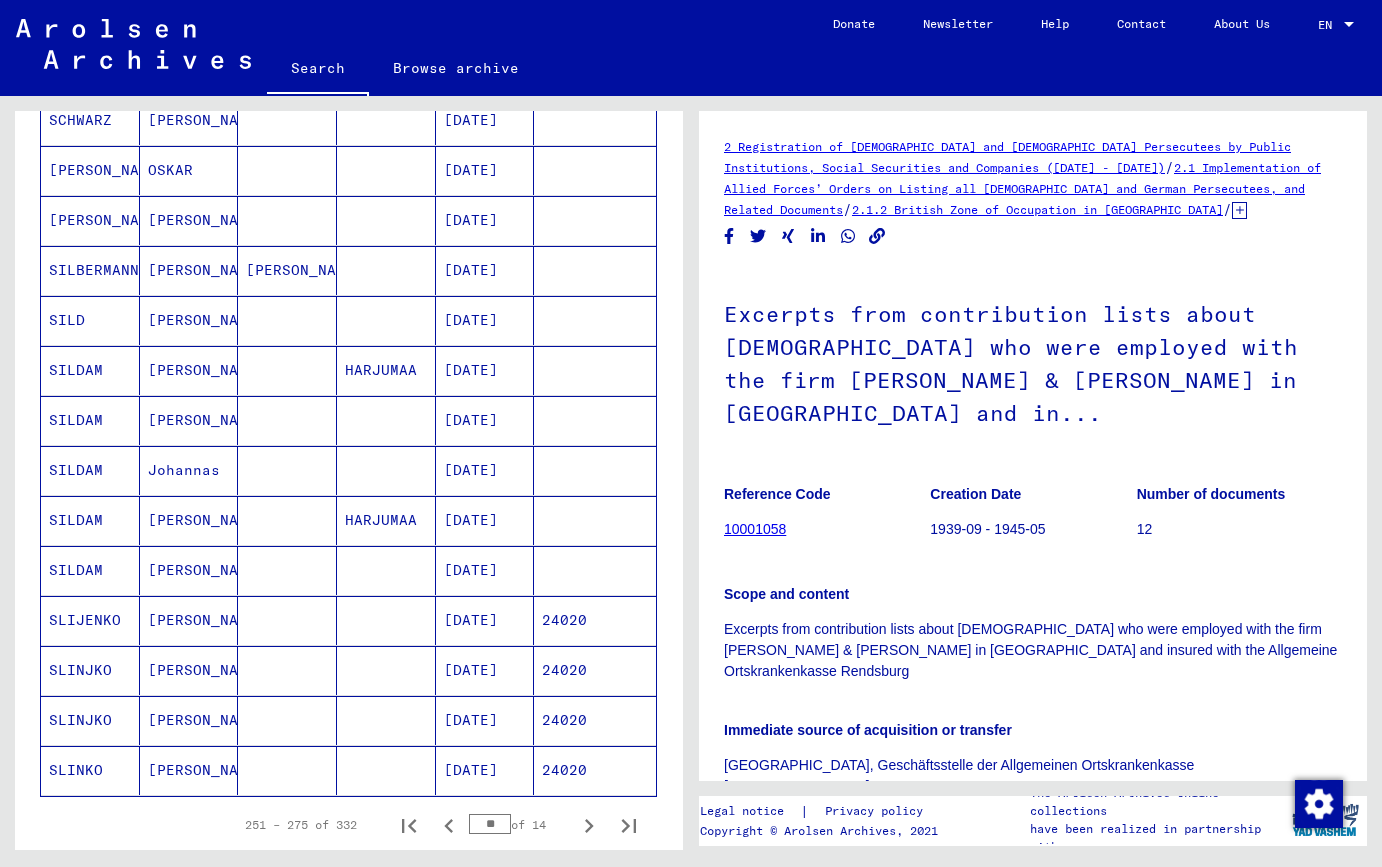 scroll, scrollTop: 1058, scrollLeft: 0, axis: vertical 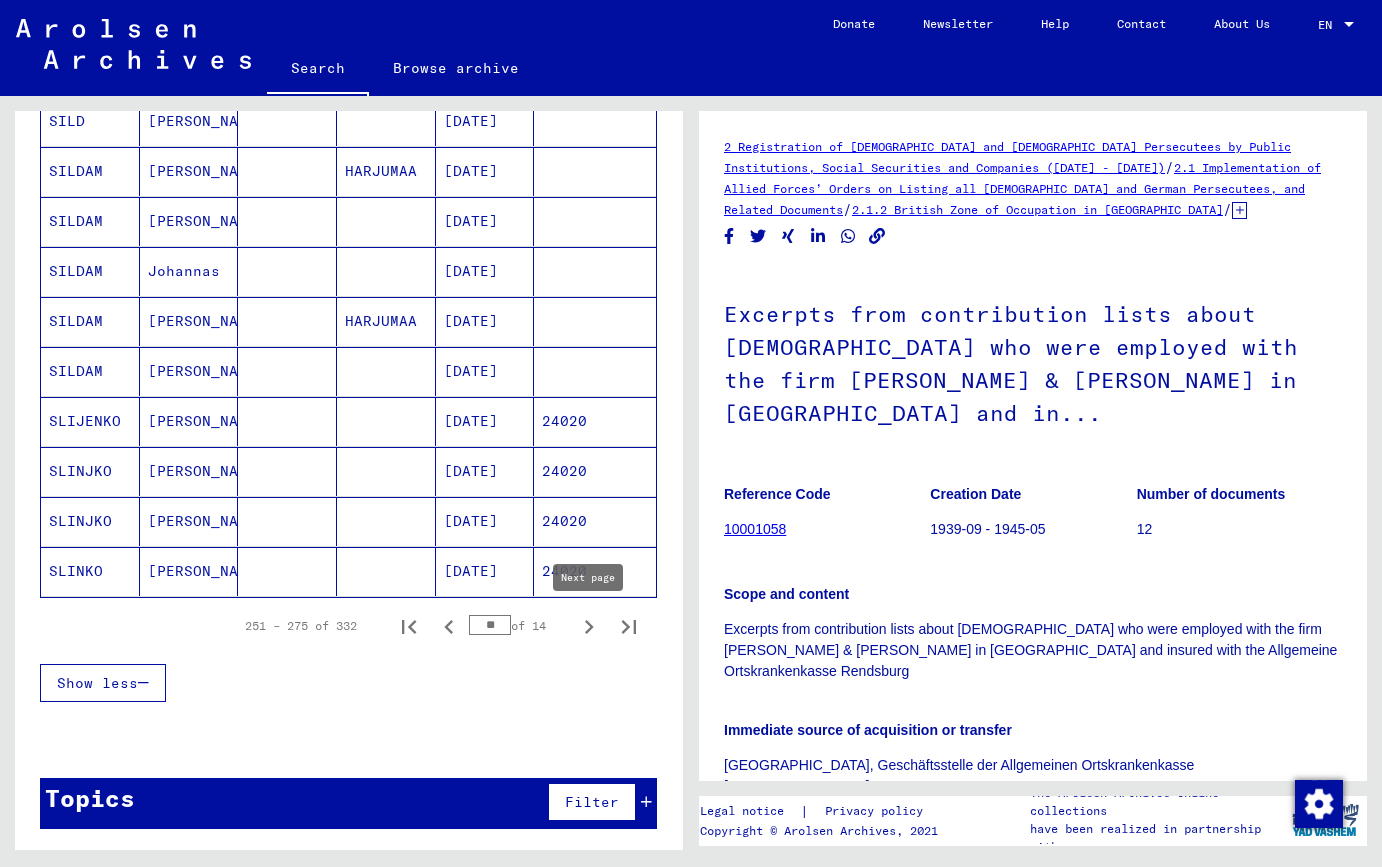 click 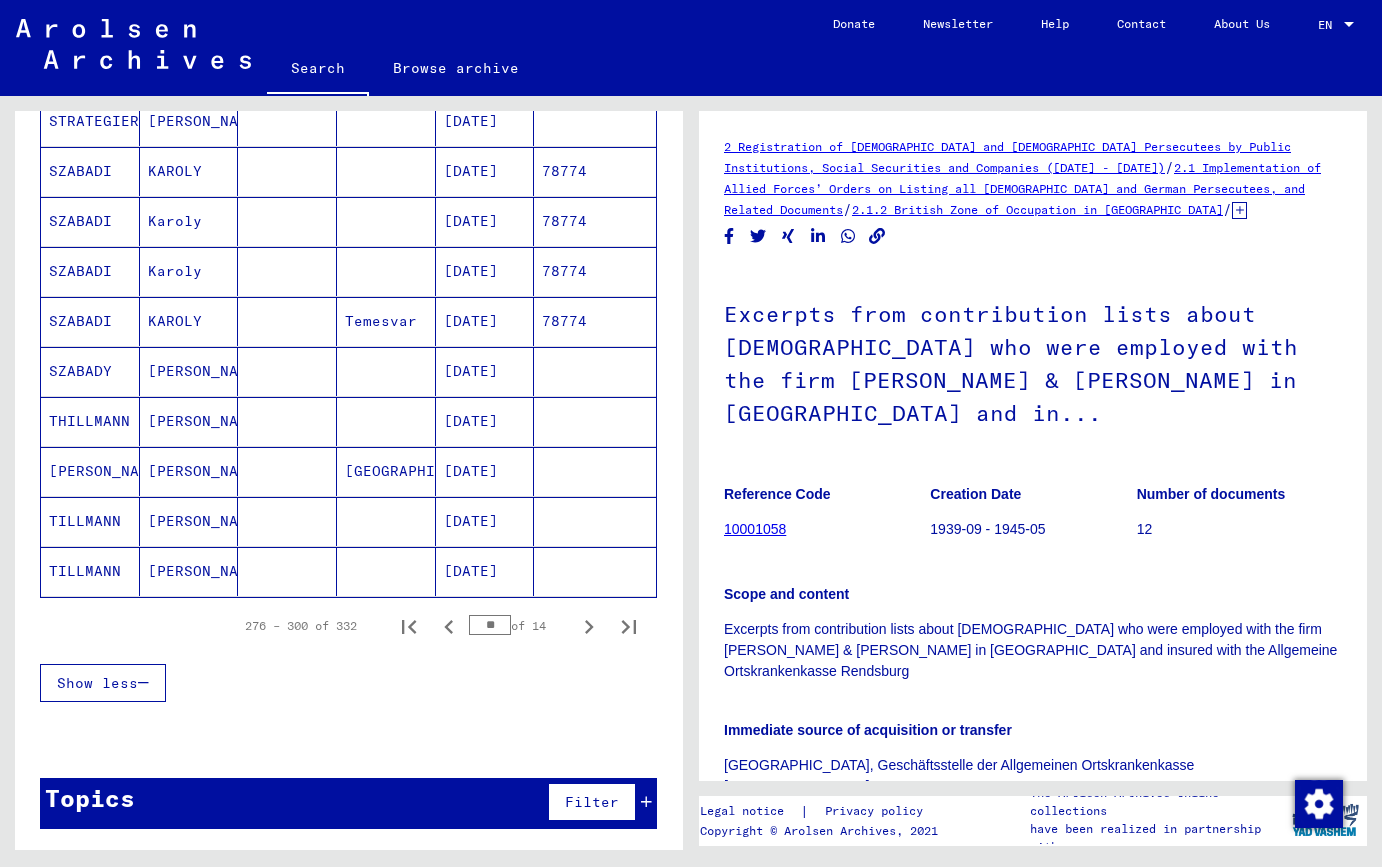 click 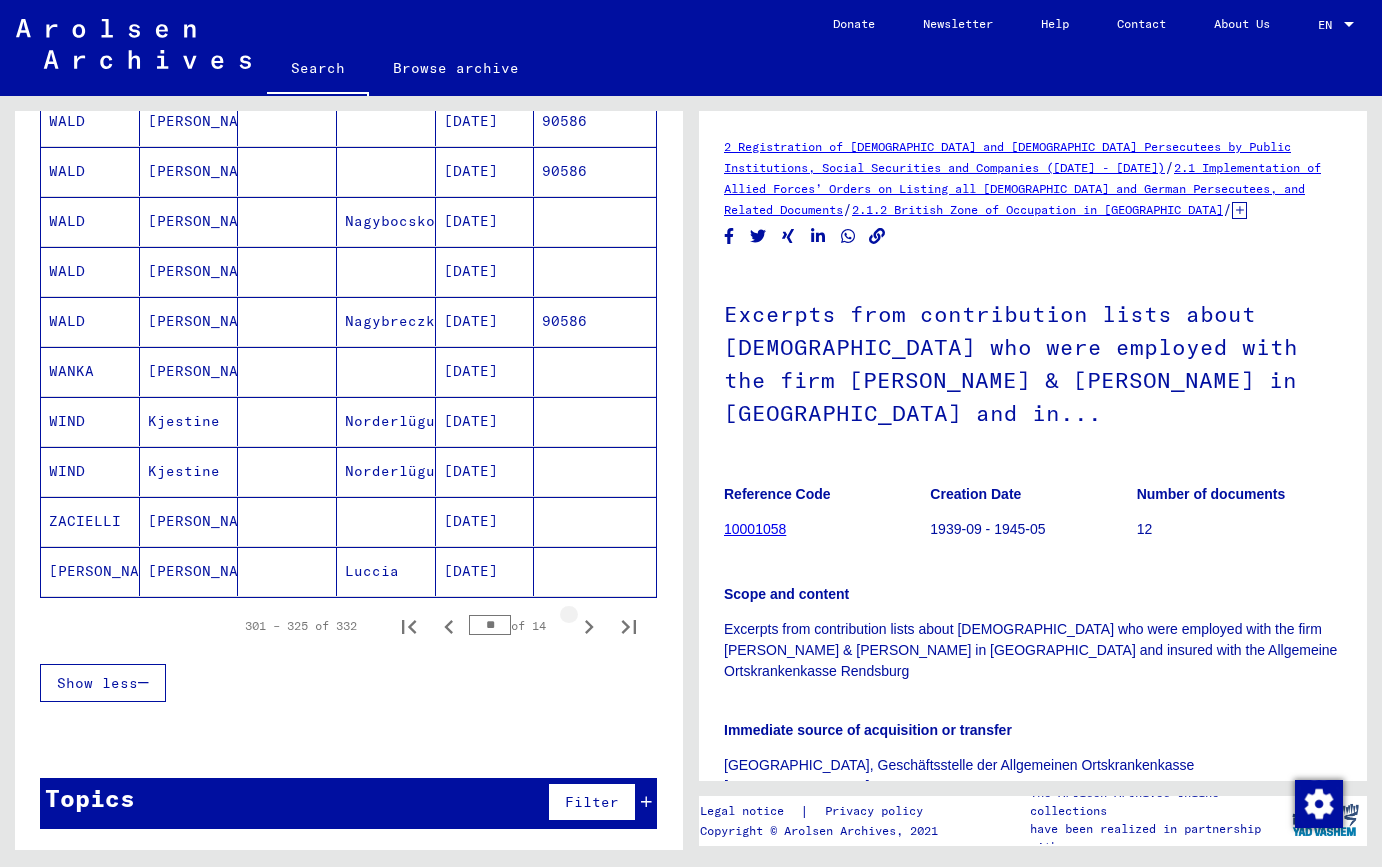 click 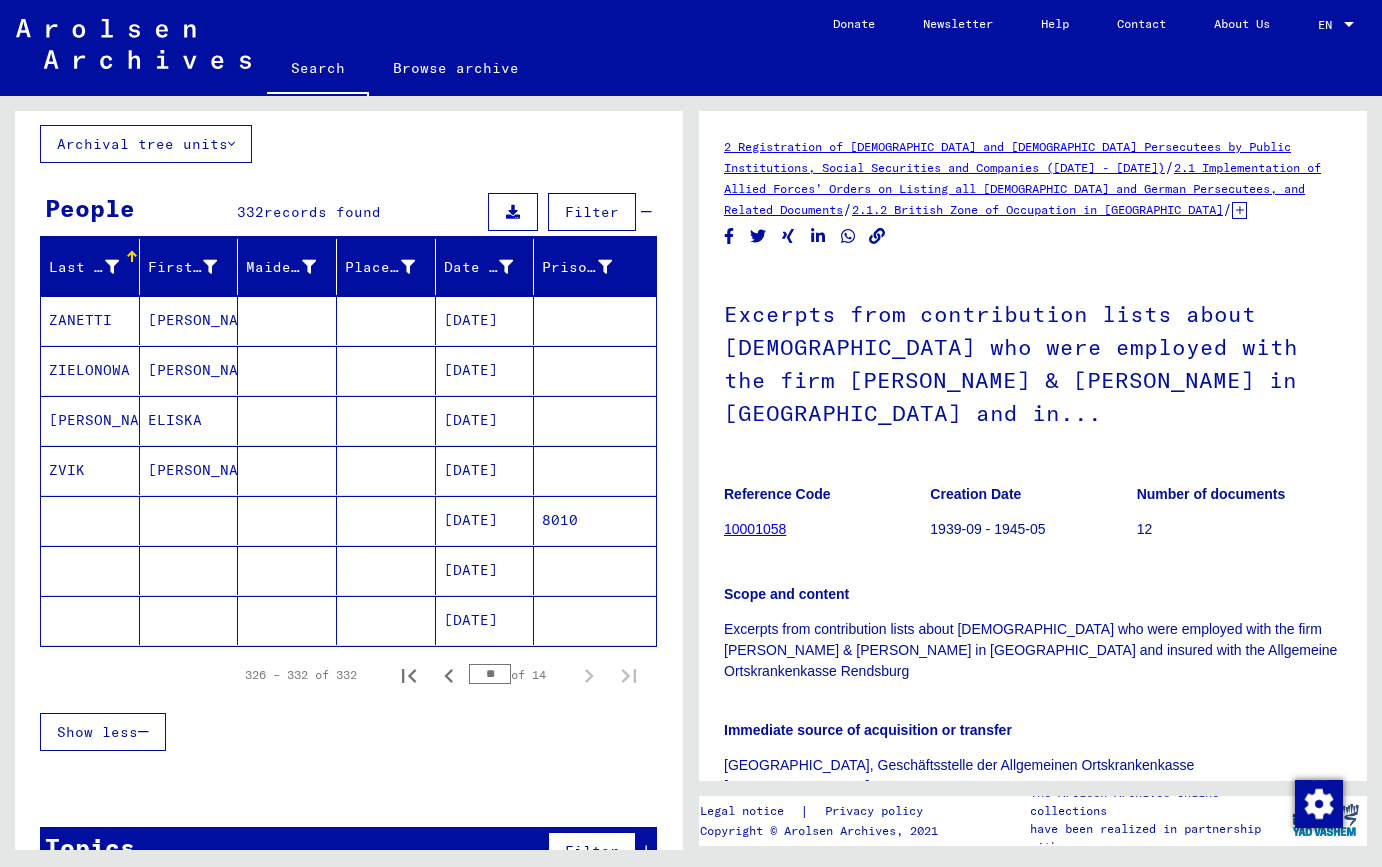 scroll, scrollTop: 0, scrollLeft: 0, axis: both 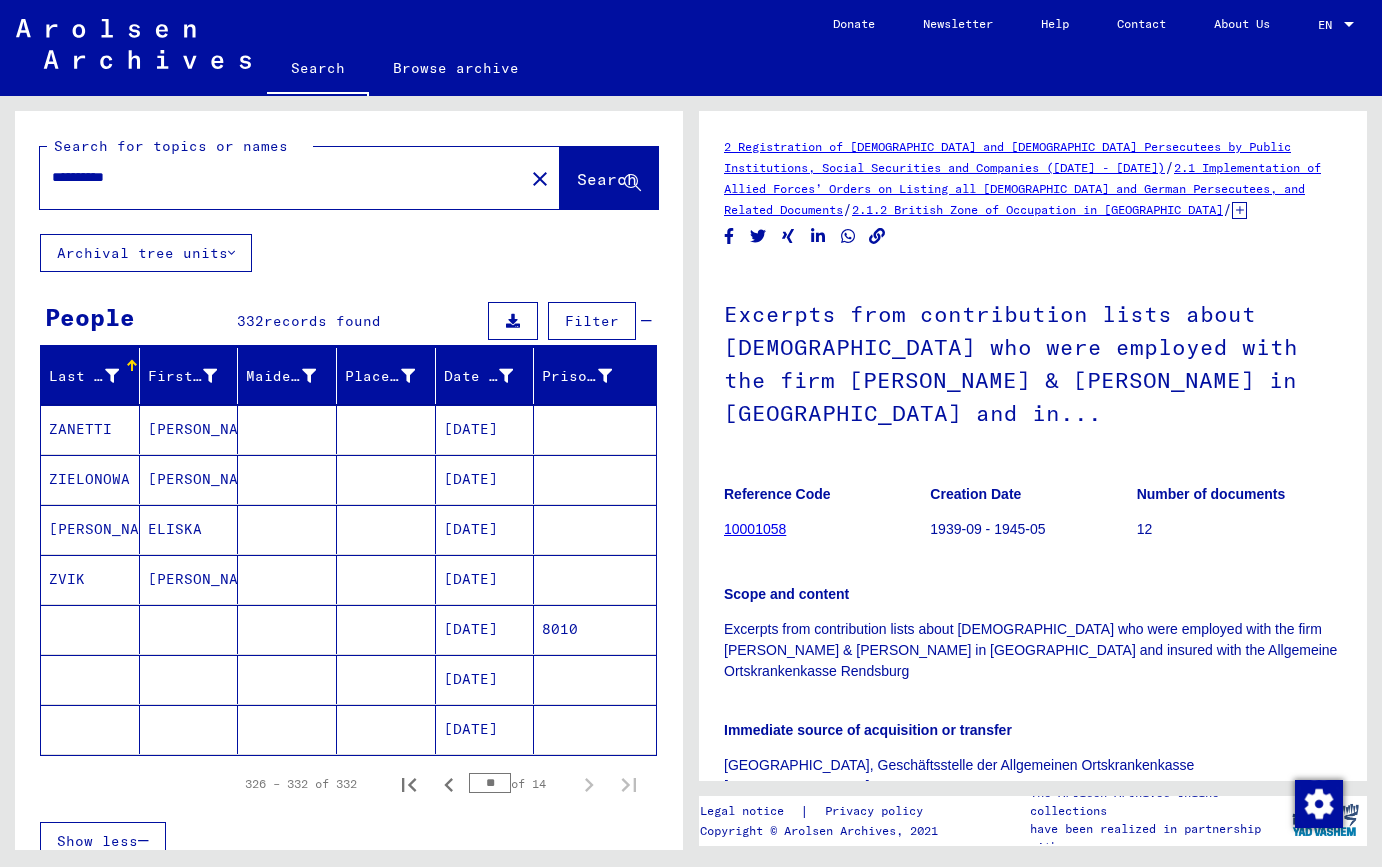 click on "**********" at bounding box center (282, 177) 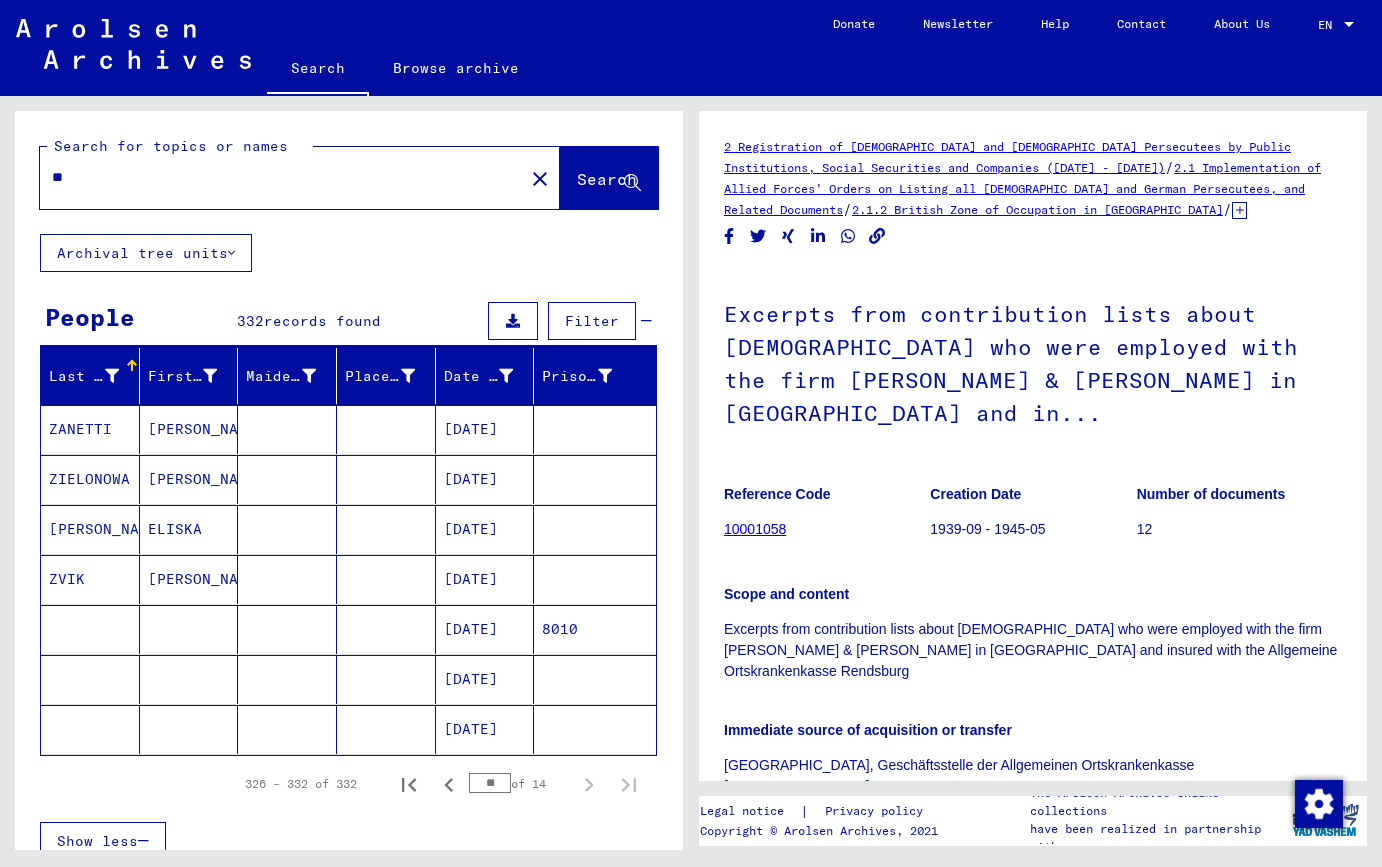 type on "*" 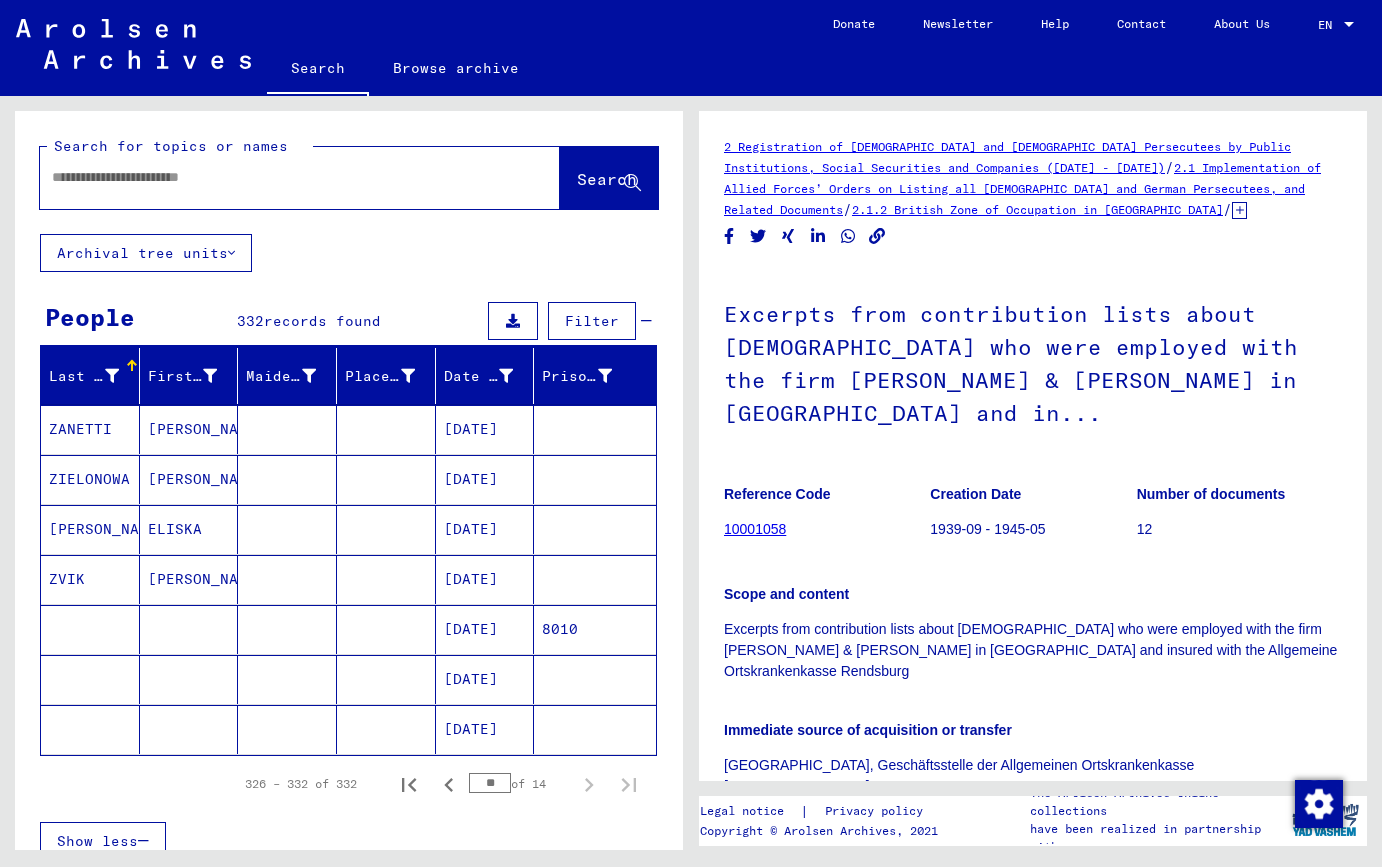 paste on "********" 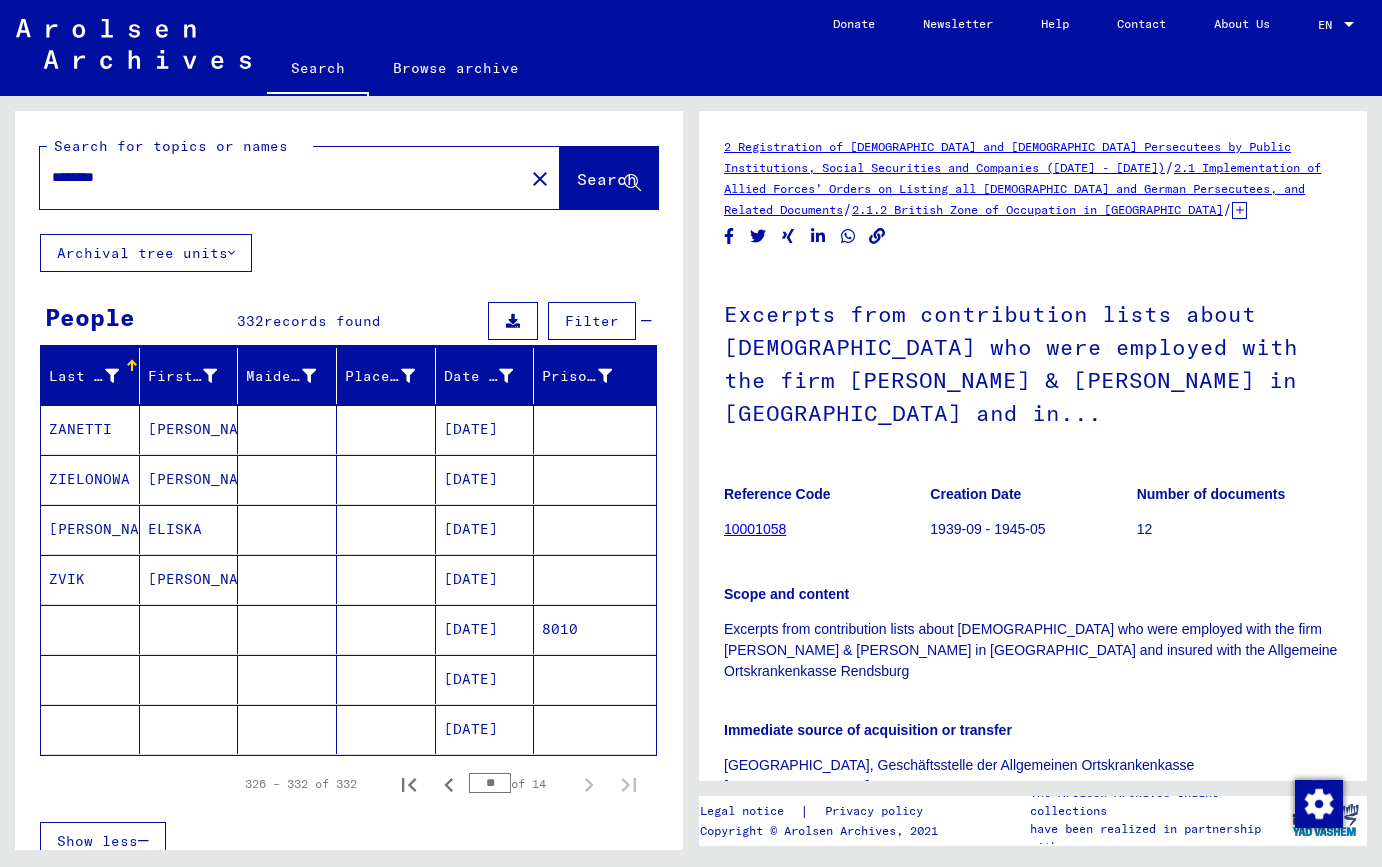 type on "********" 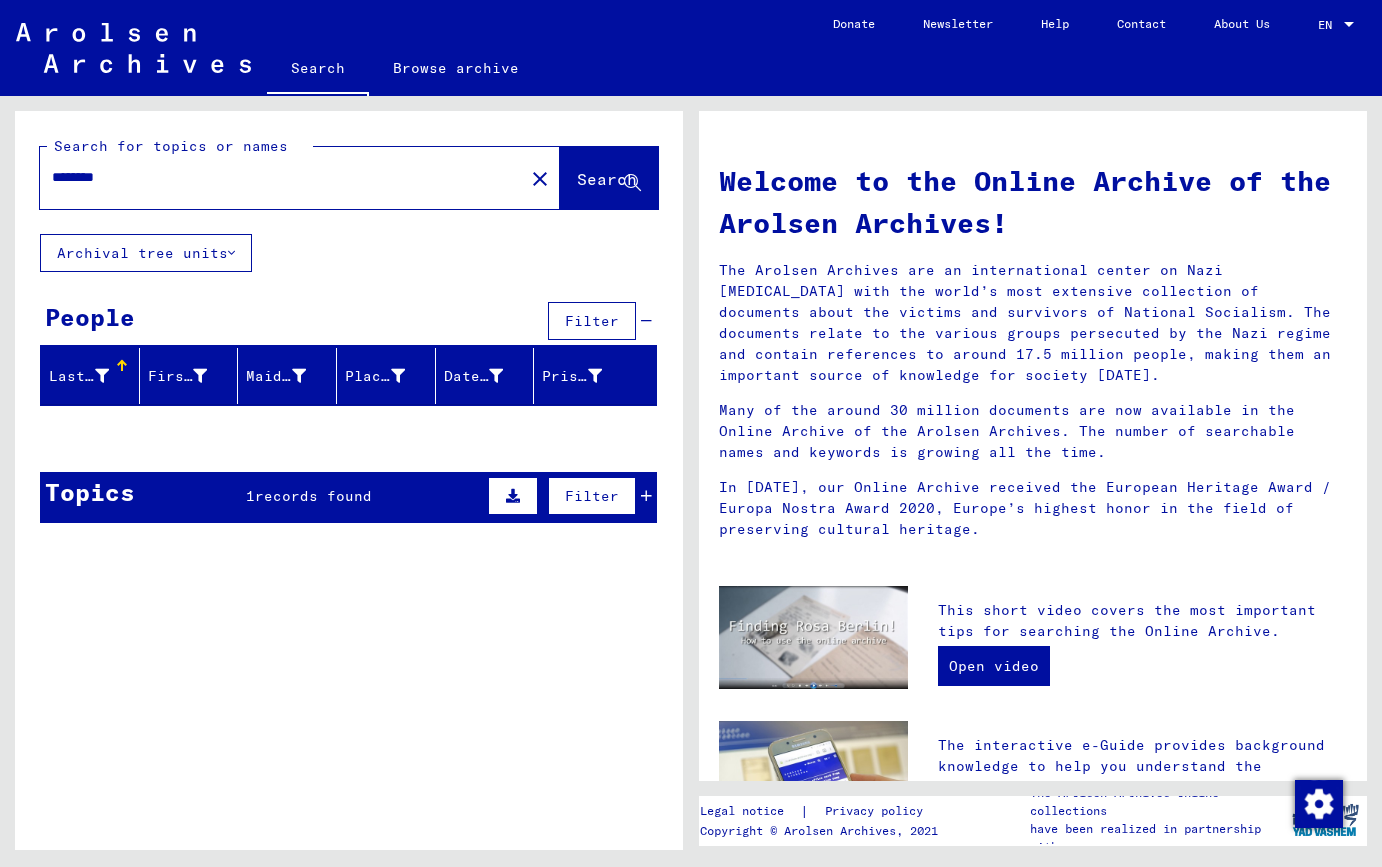 click at bounding box center (646, 496) 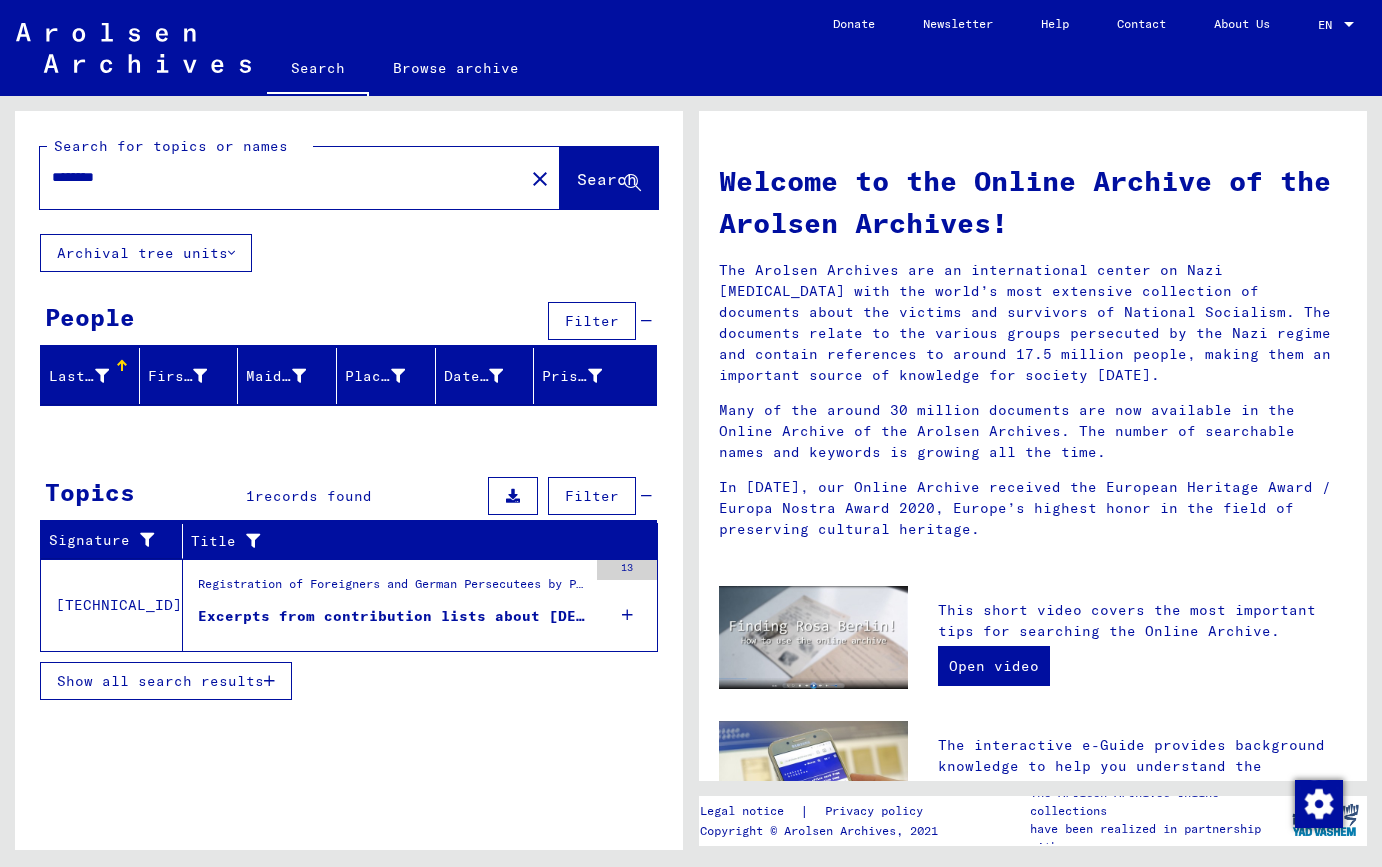 click on "Excerpts from contribution lists about [DEMOGRAPHIC_DATA] who were employed with the firm [PERSON_NAME] & [PERSON_NAME] in [GEOGRAPHIC_DATA] and in..." at bounding box center [392, 616] 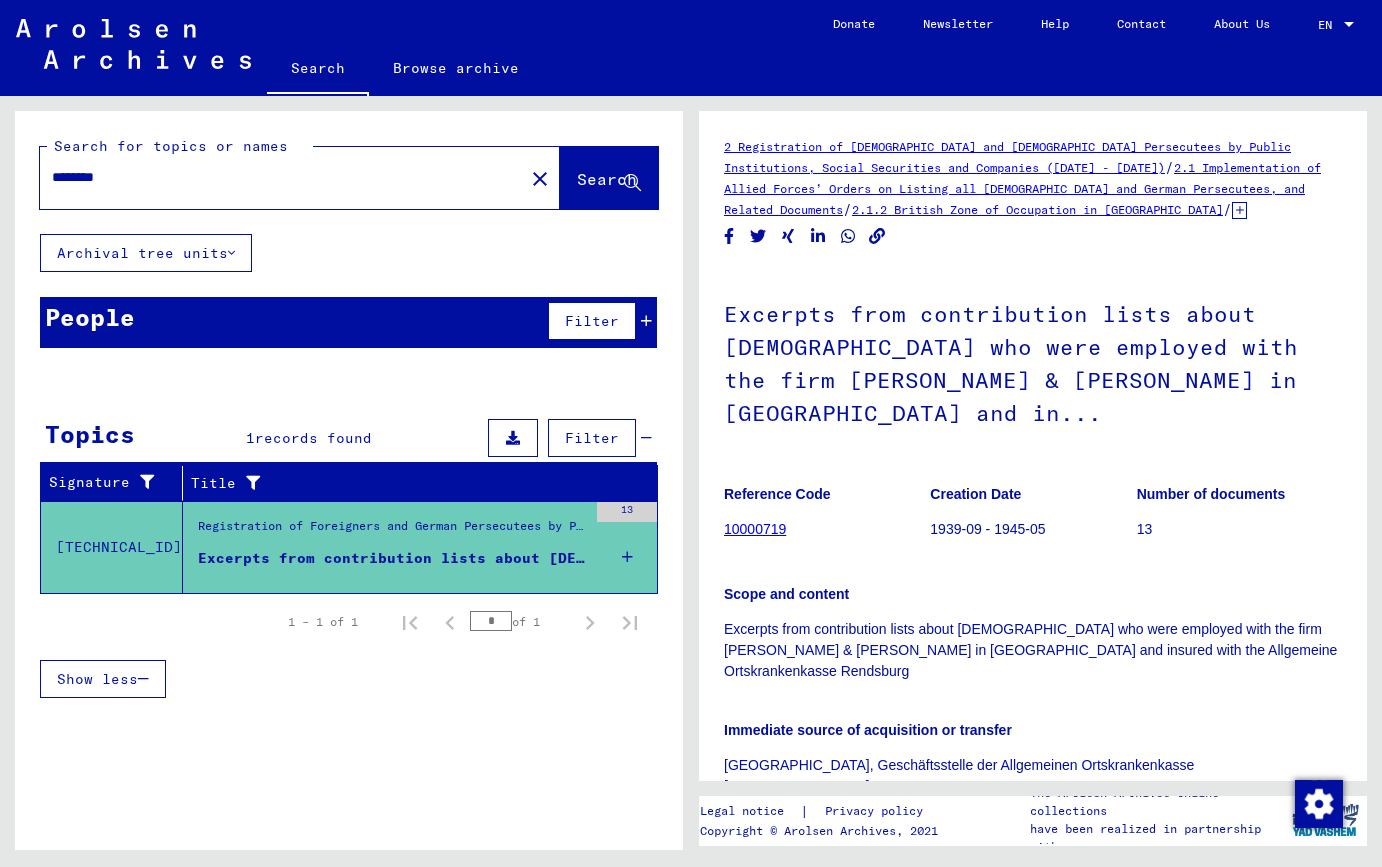 scroll, scrollTop: 0, scrollLeft: 0, axis: both 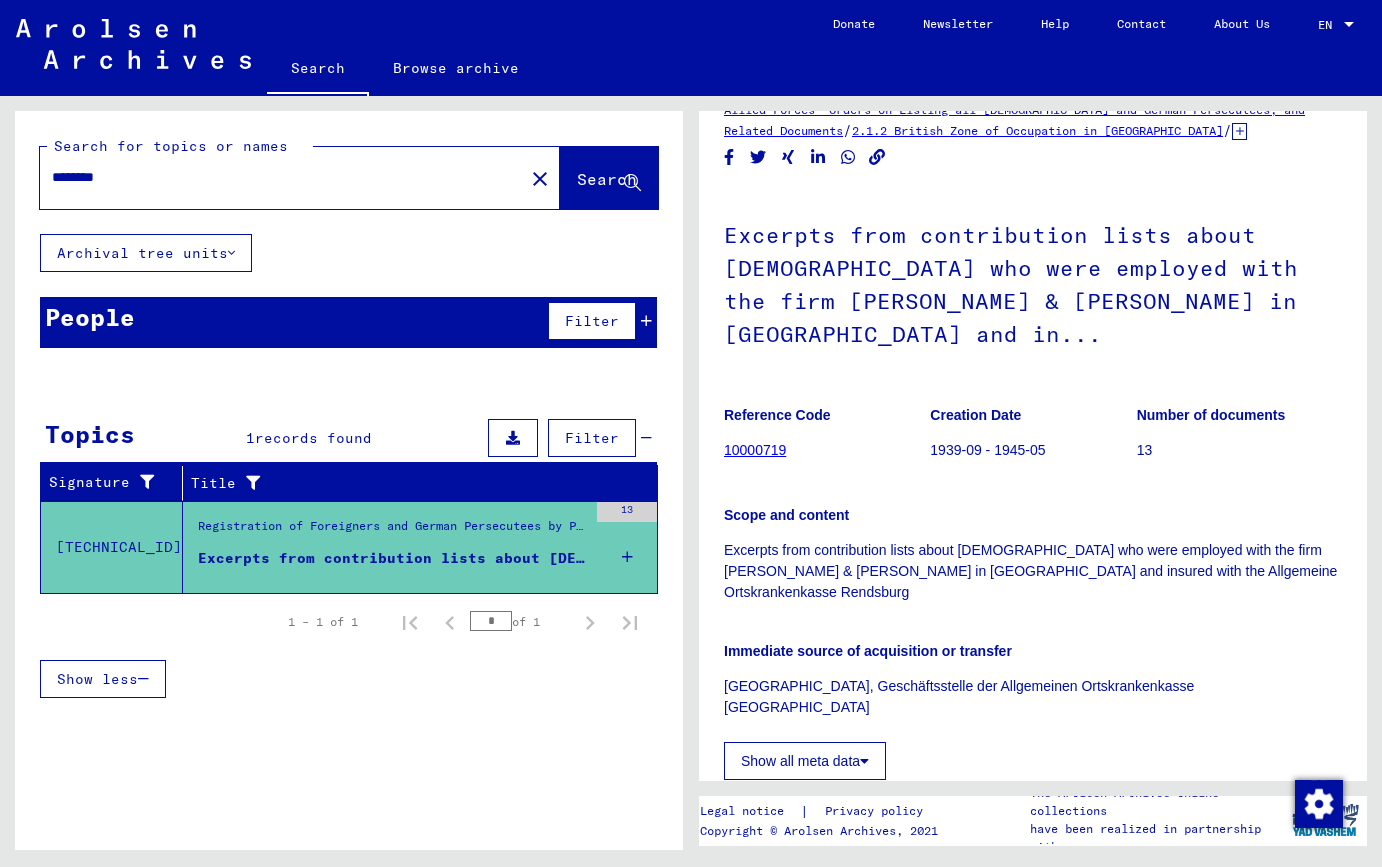 click 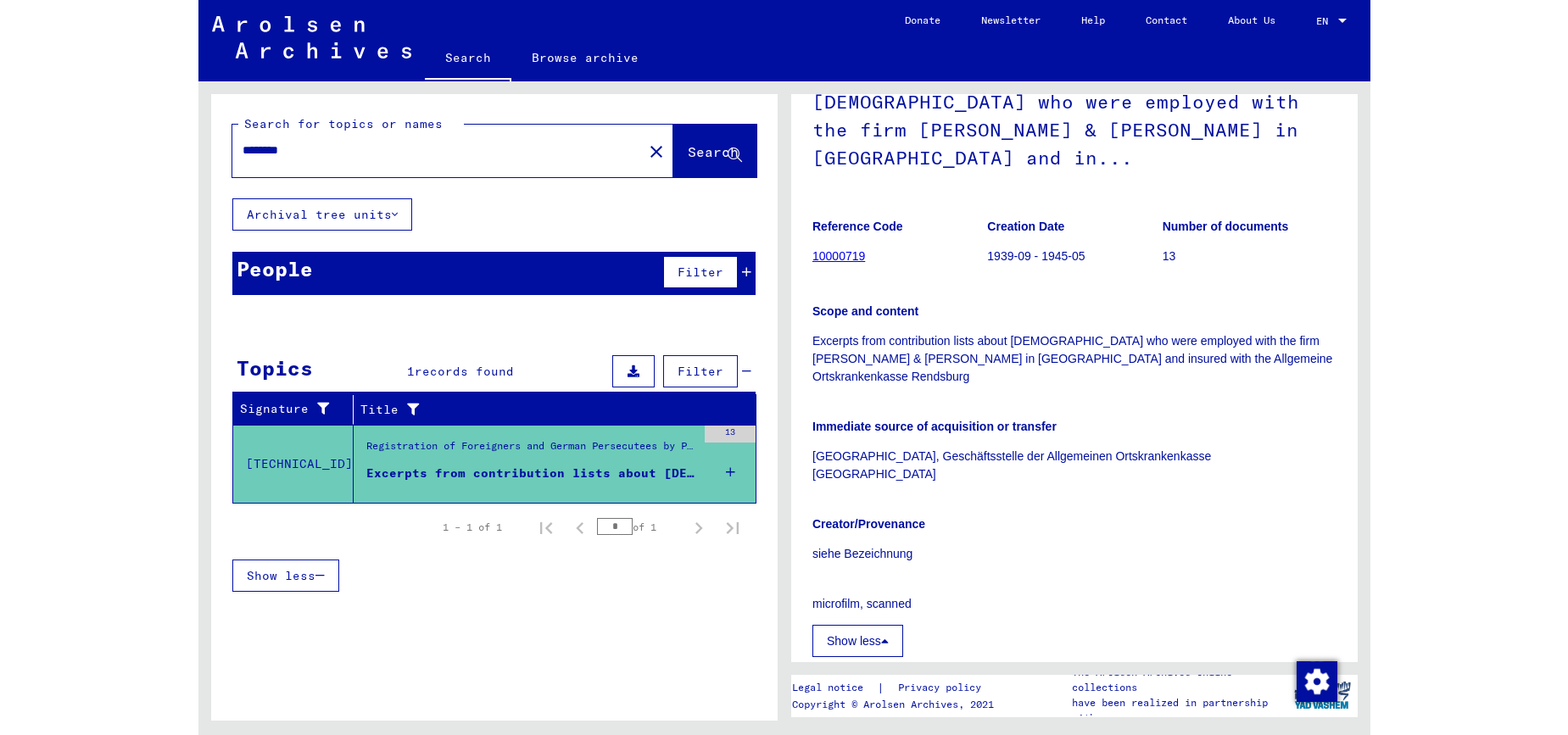 scroll, scrollTop: 119, scrollLeft: 0, axis: vertical 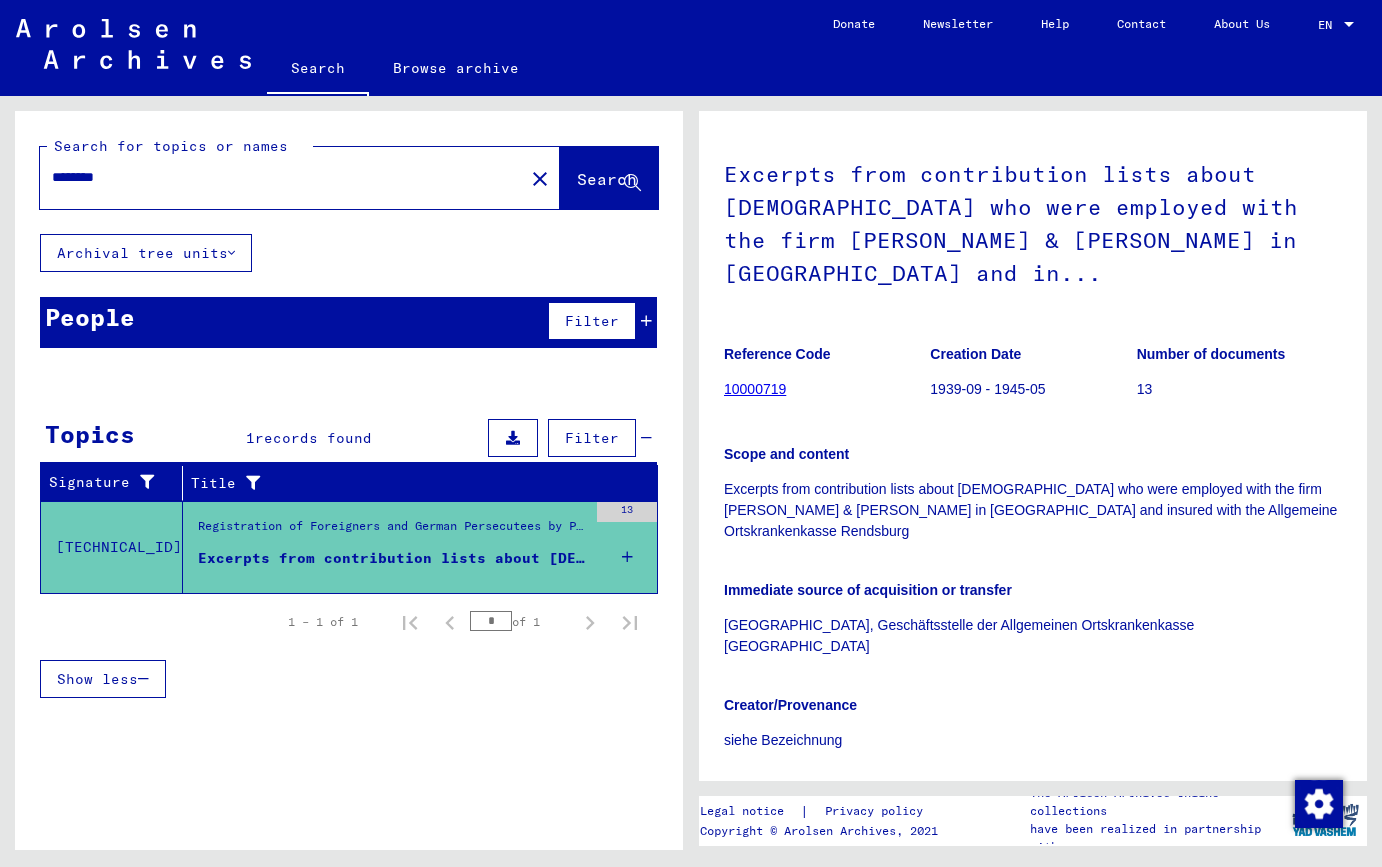 click on "13" 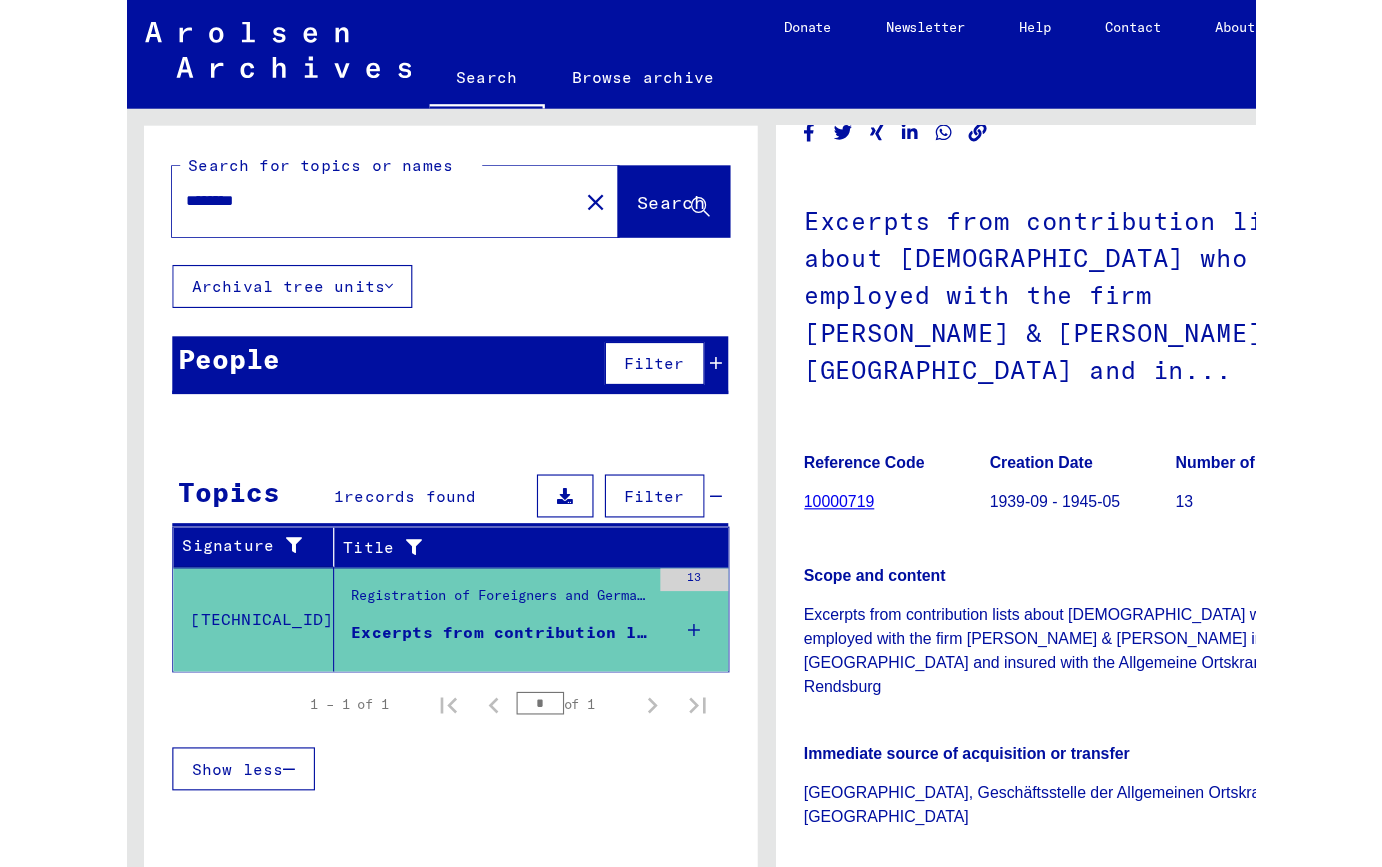 scroll, scrollTop: 182, scrollLeft: 0, axis: vertical 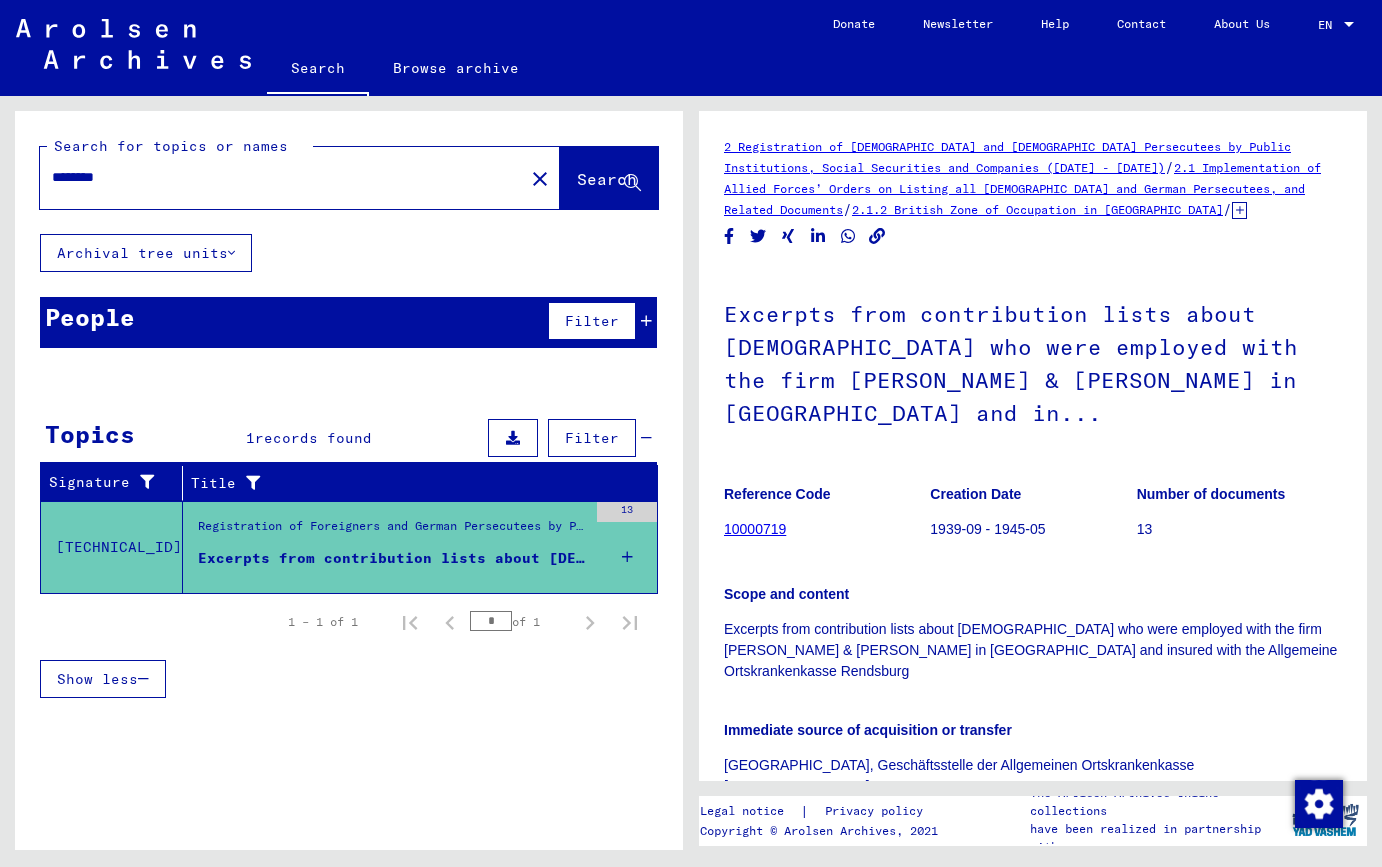 click on "********" at bounding box center [282, 177] 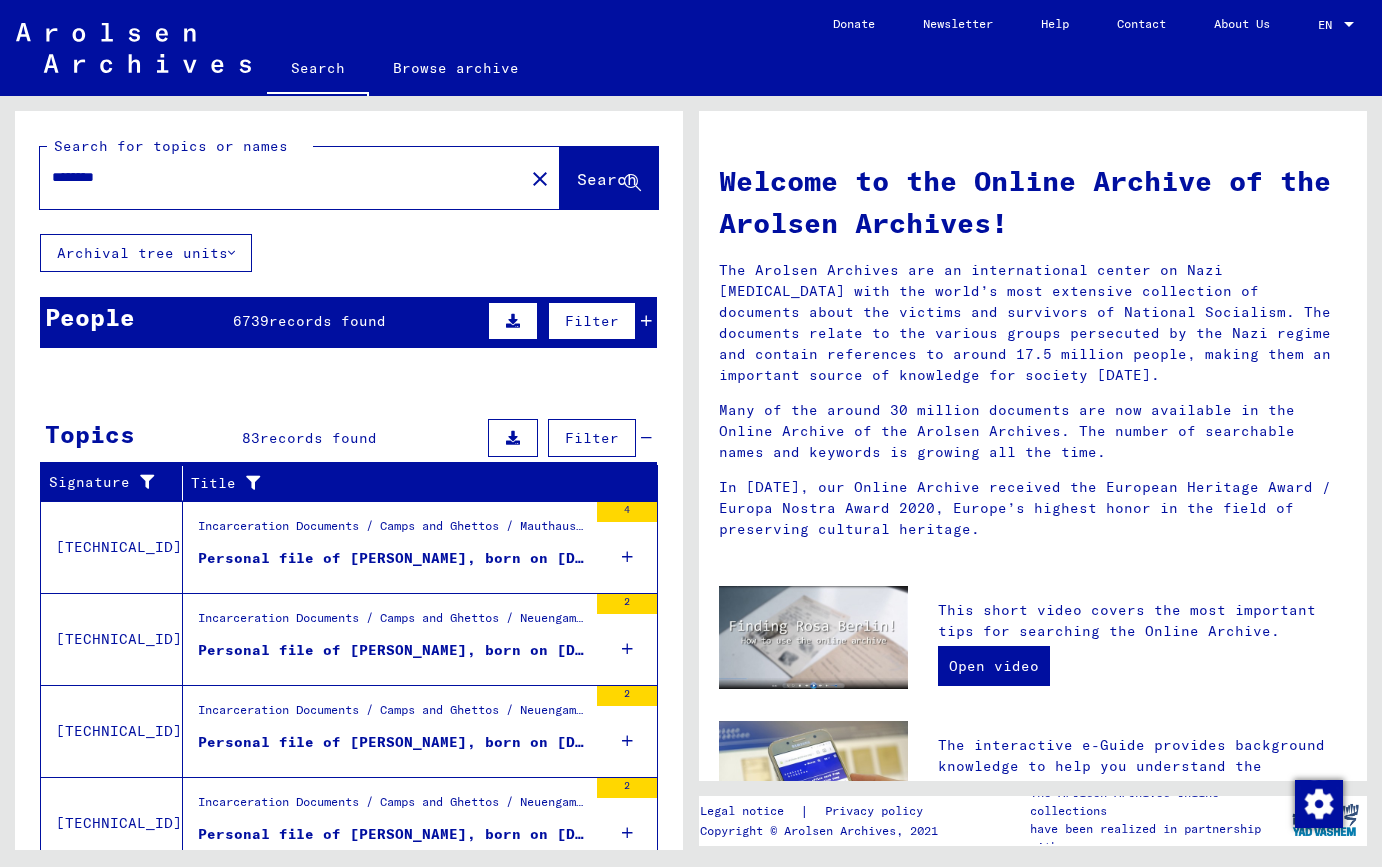click at bounding box center [646, 321] 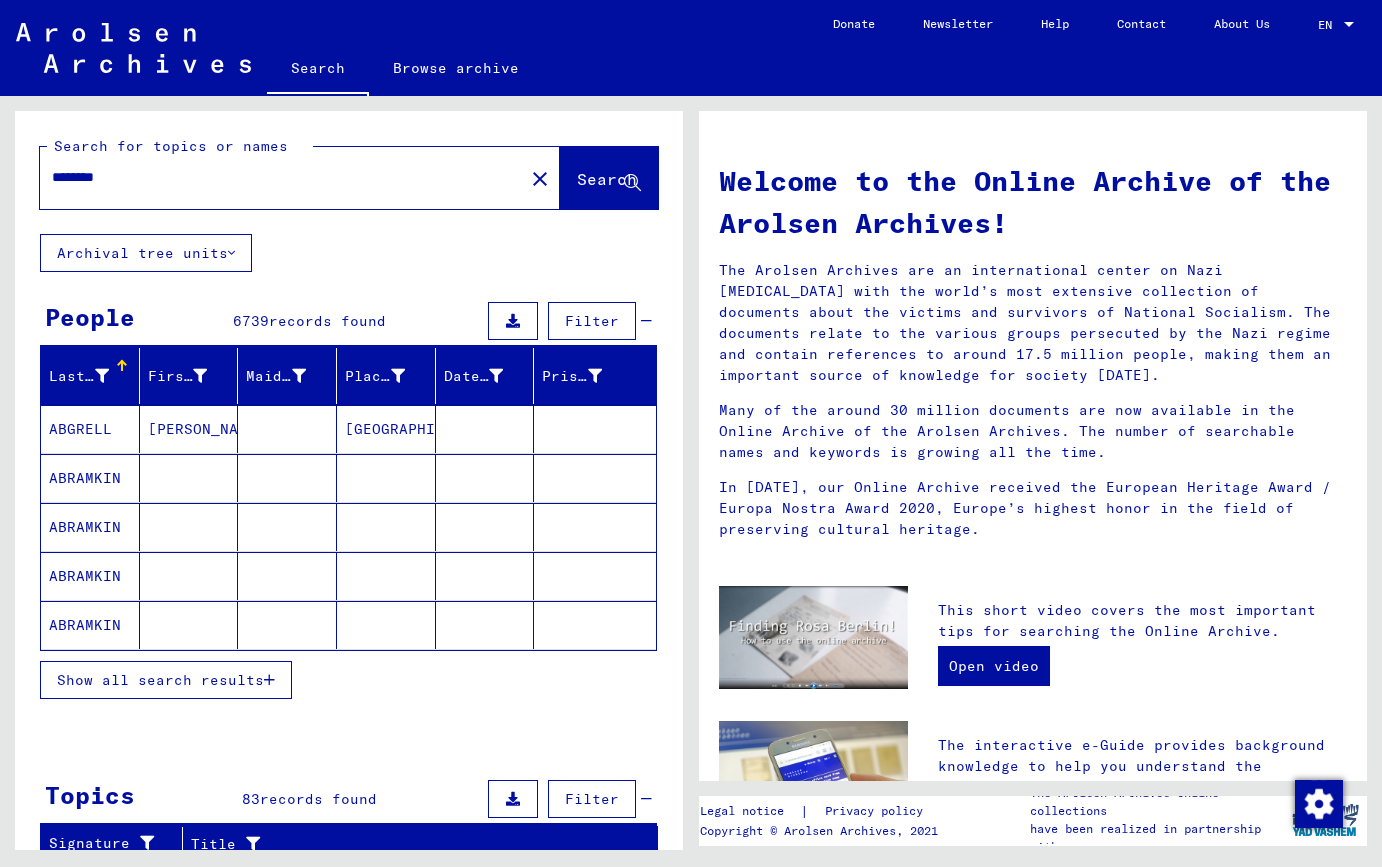 click on "********" at bounding box center (276, 177) 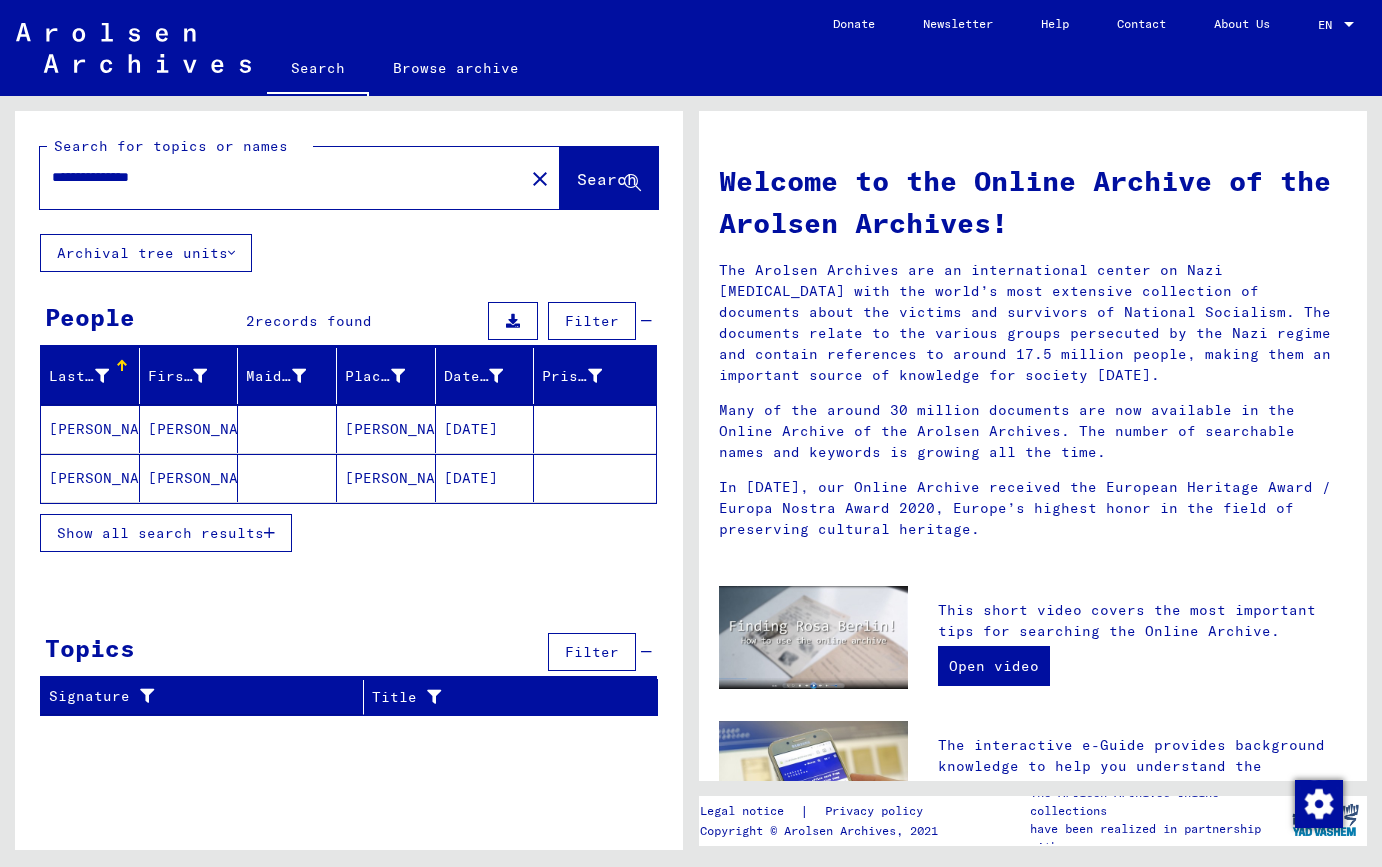 click at bounding box center [269, 533] 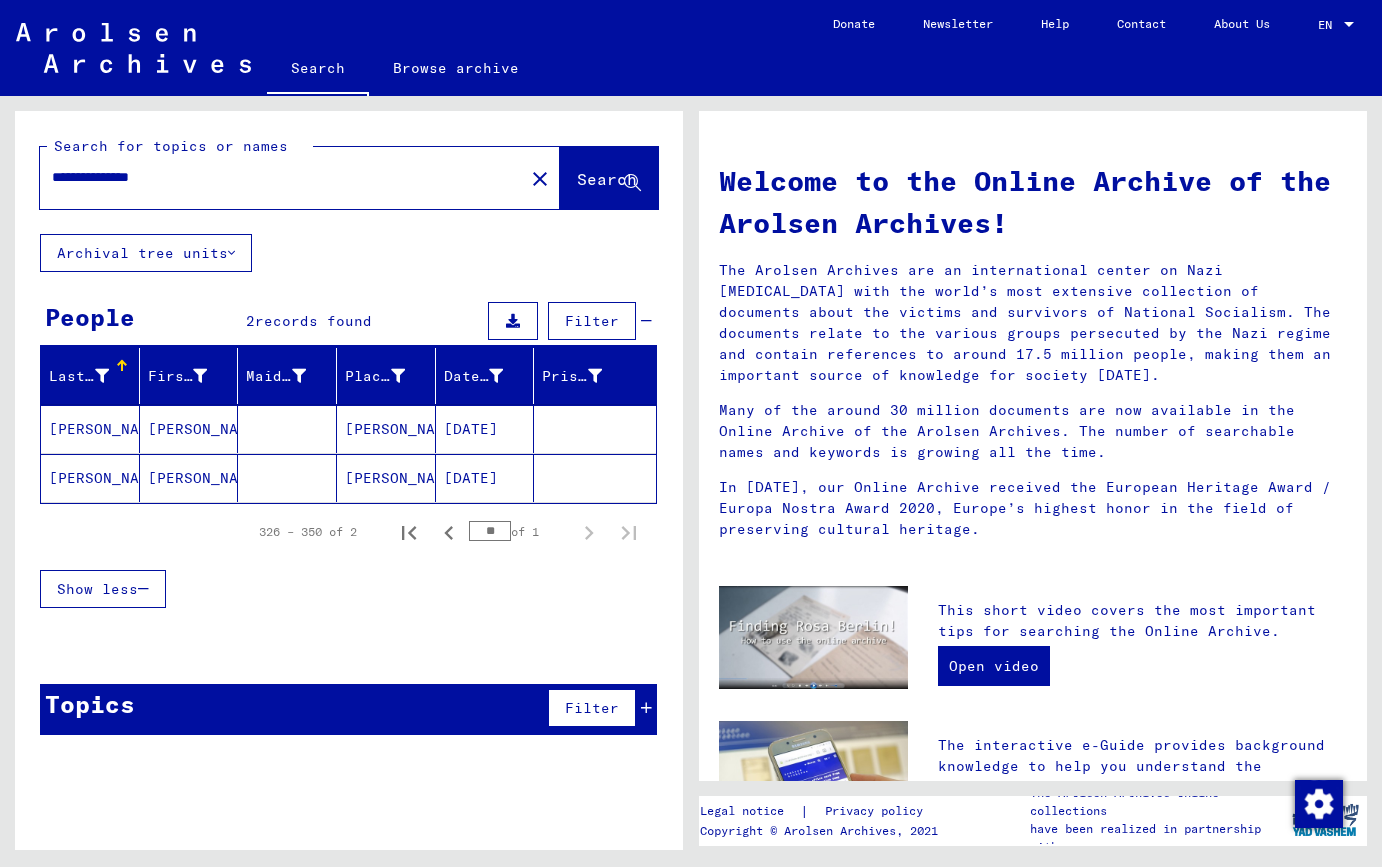 click on "**********" at bounding box center [276, 177] 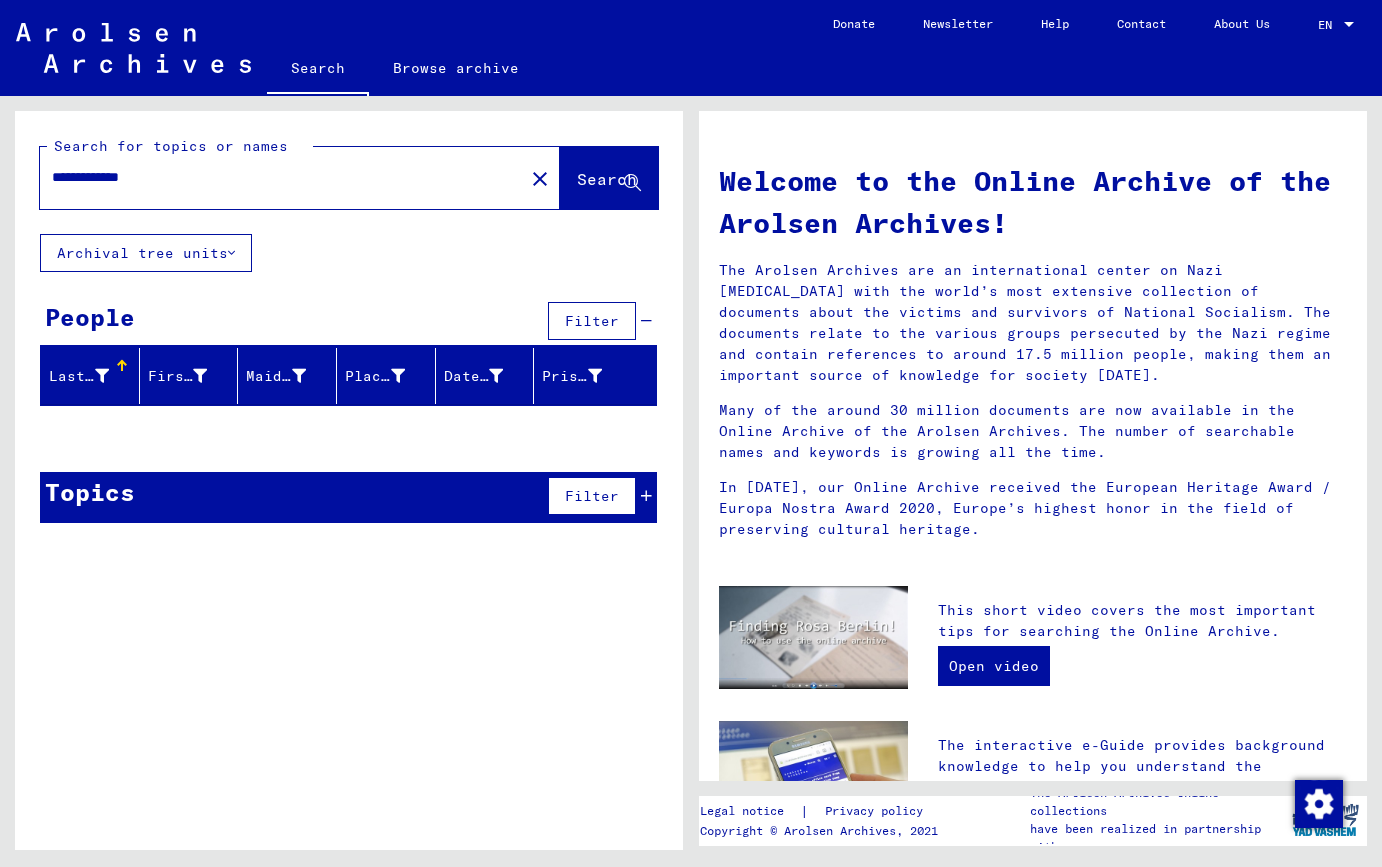 type on "**********" 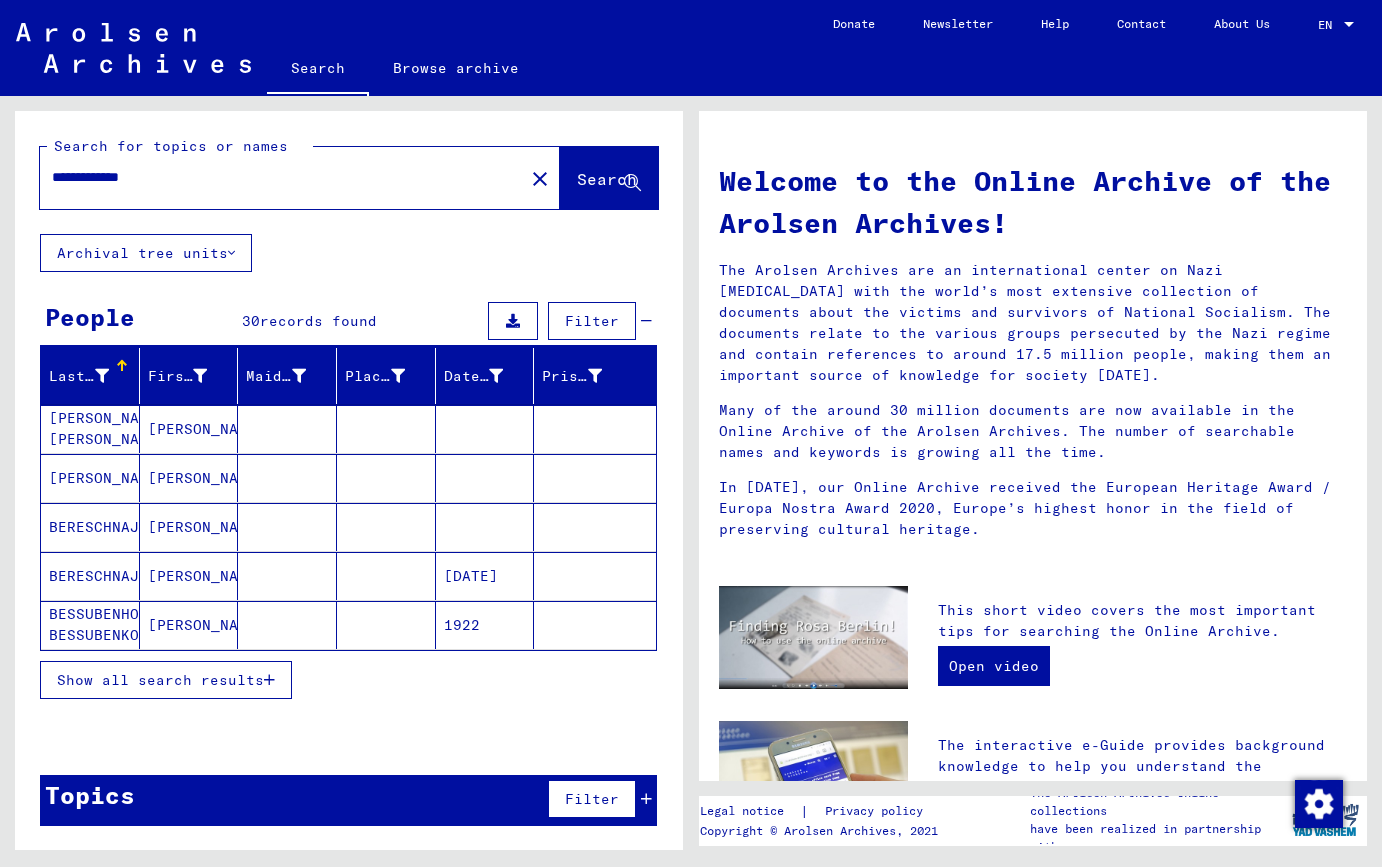 click on "Show all search results" at bounding box center (166, 680) 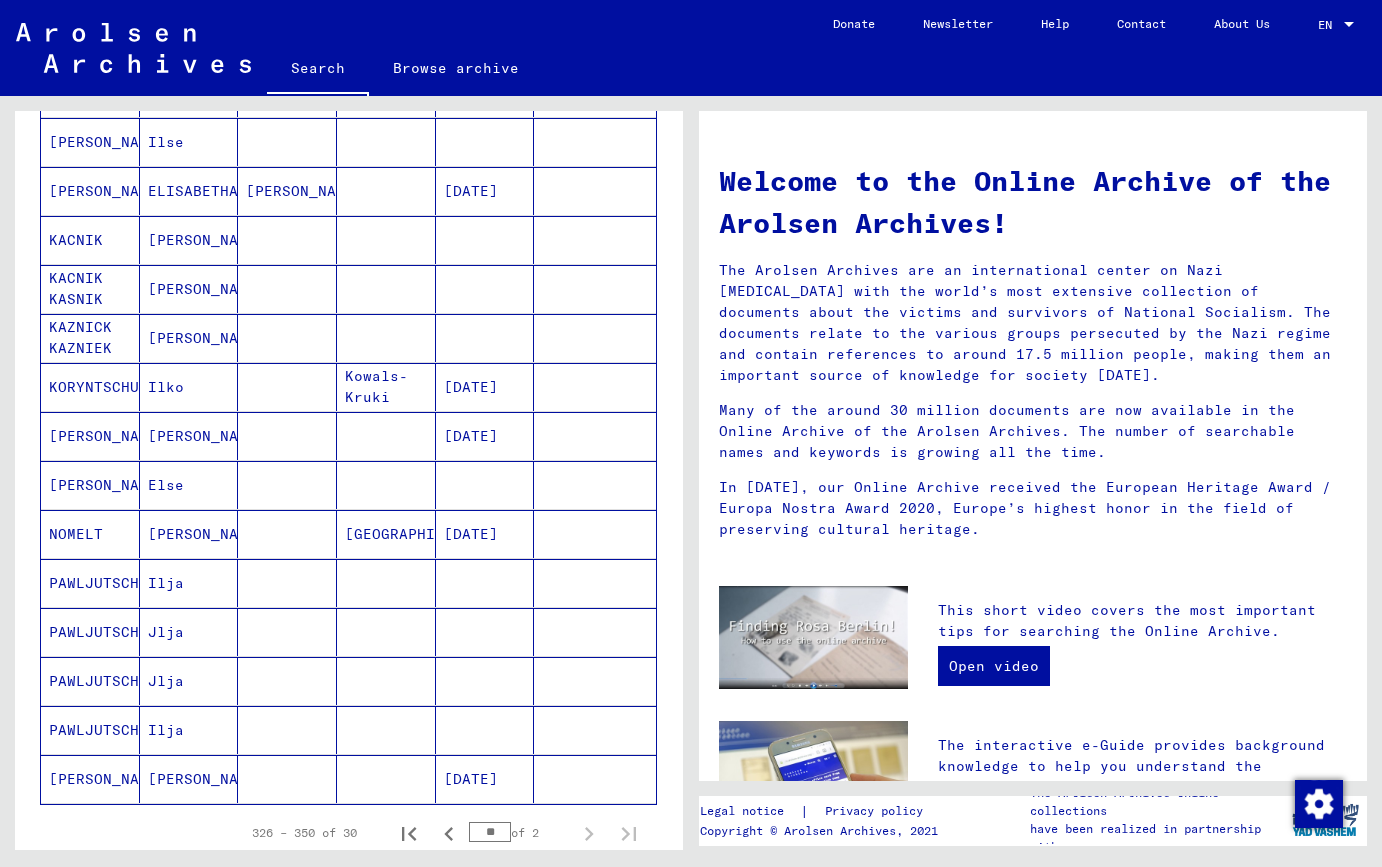 scroll, scrollTop: 1033, scrollLeft: 0, axis: vertical 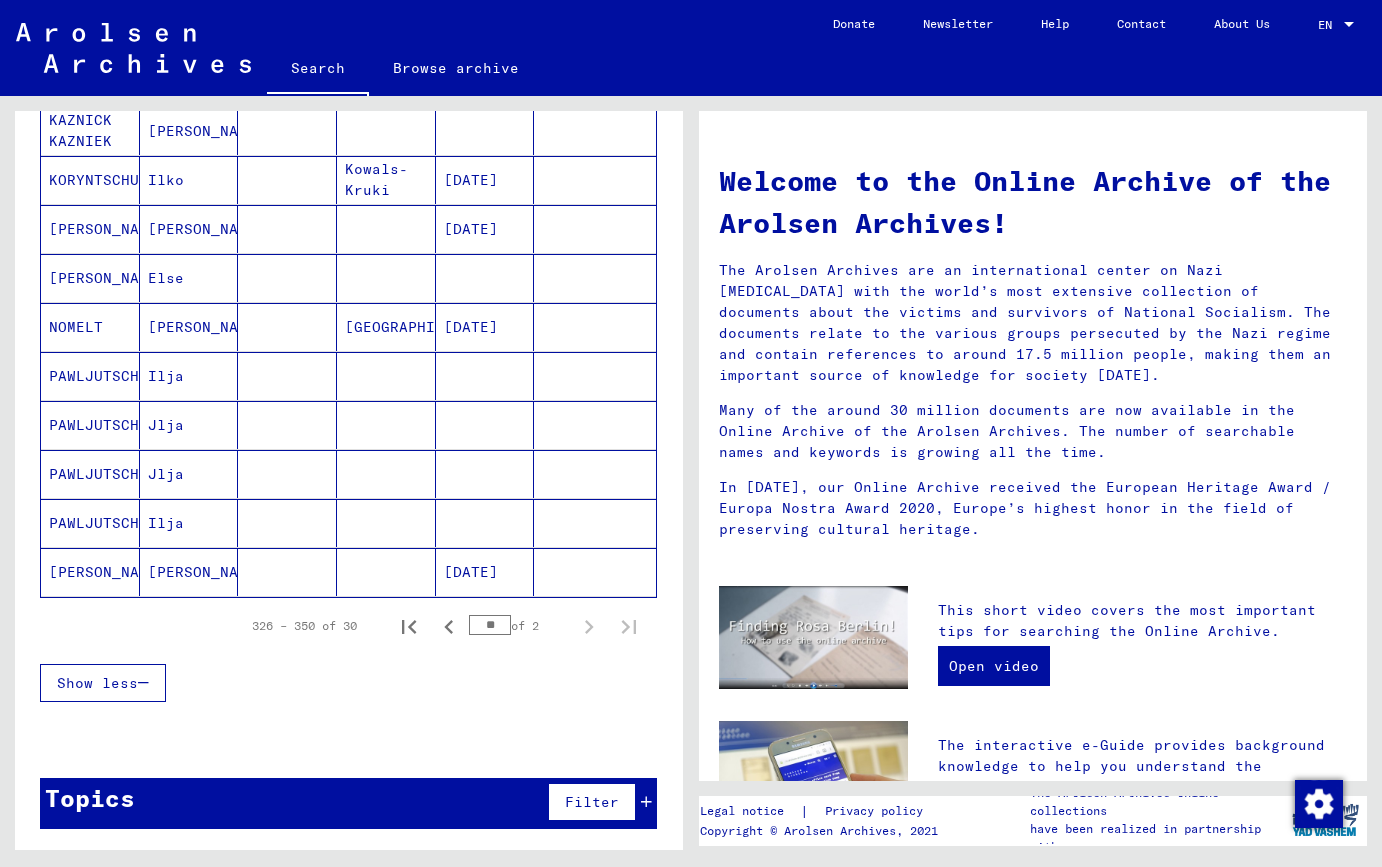 click on "[PERSON_NAME]" 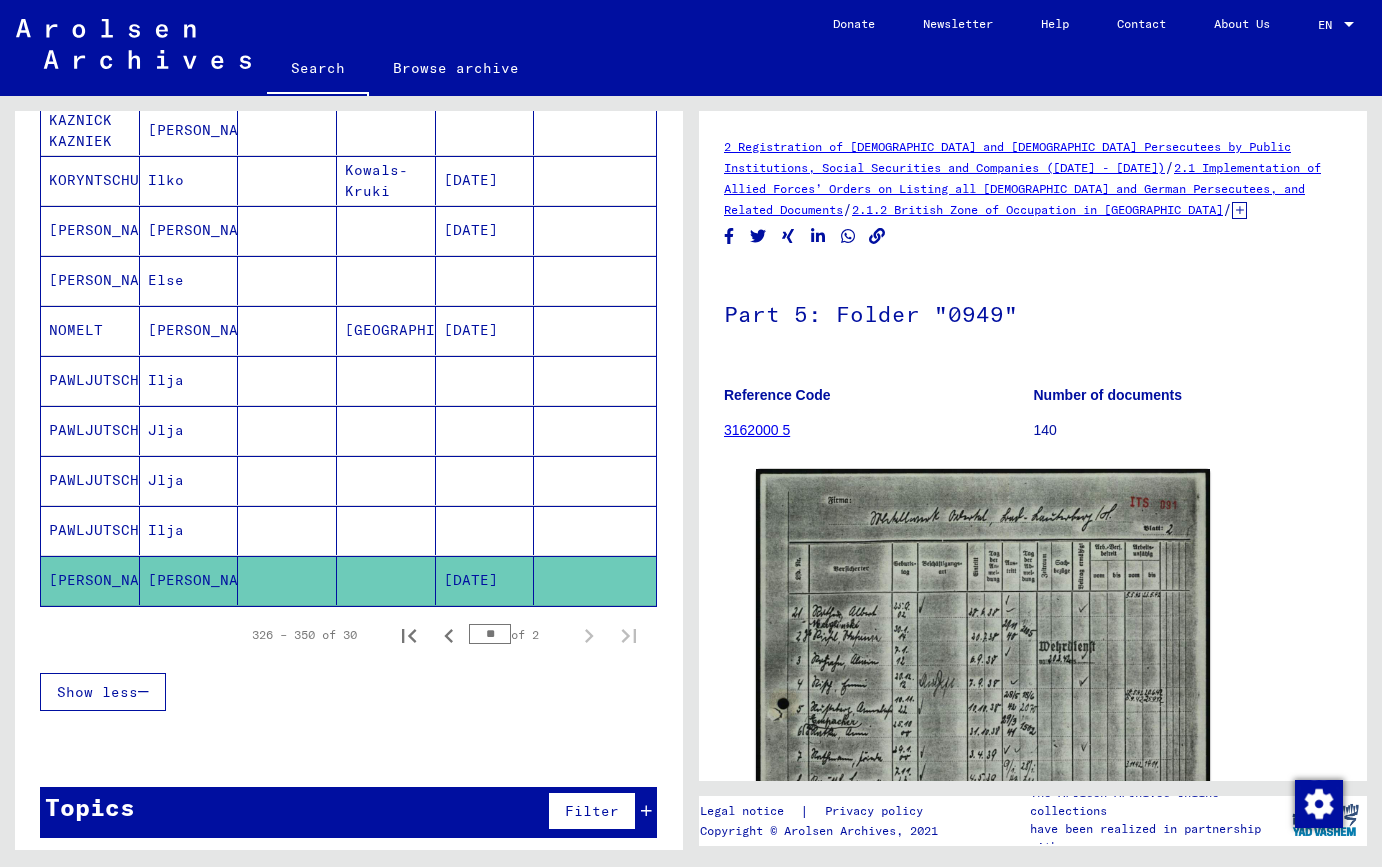 scroll, scrollTop: 0, scrollLeft: 0, axis: both 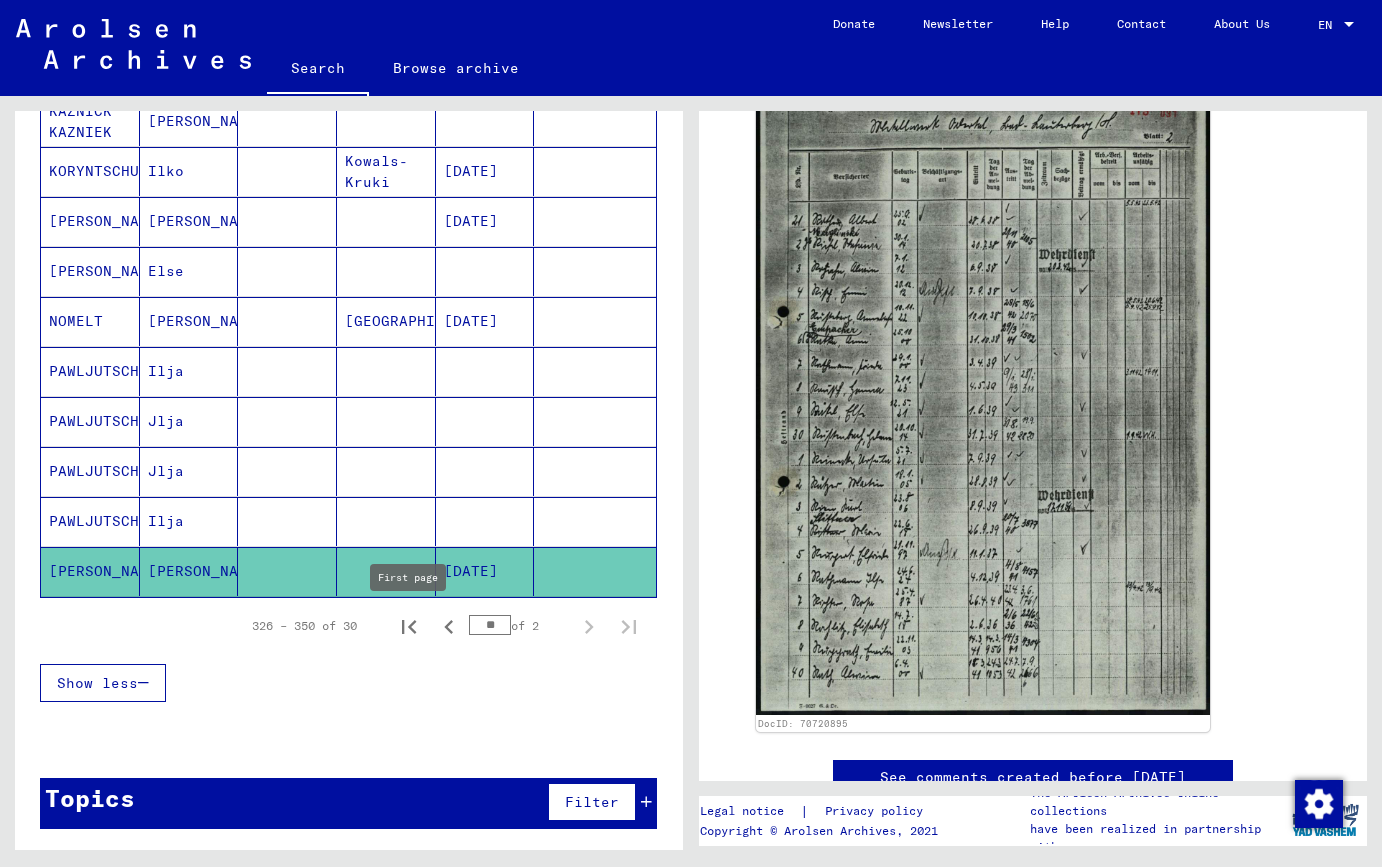 click 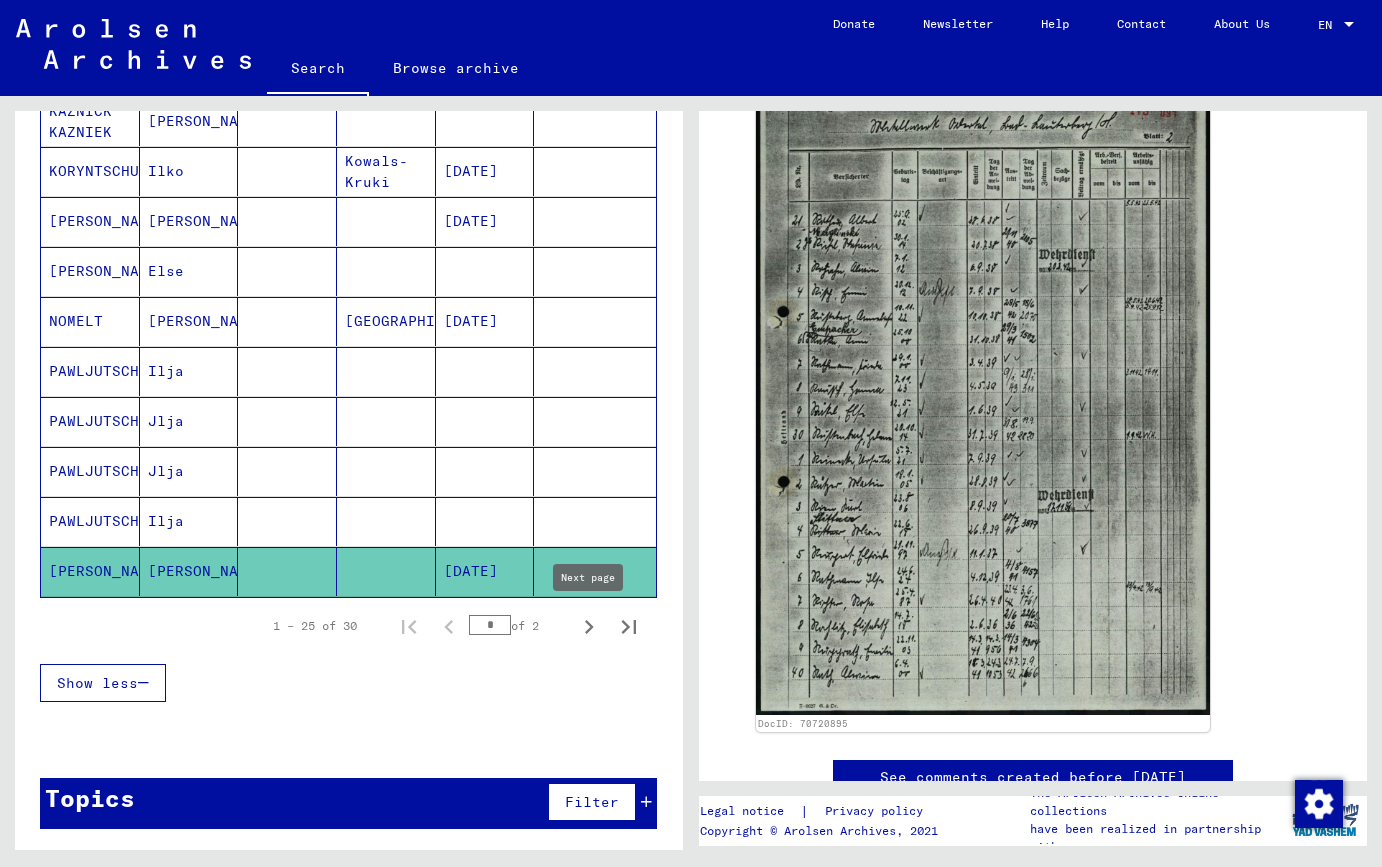 click 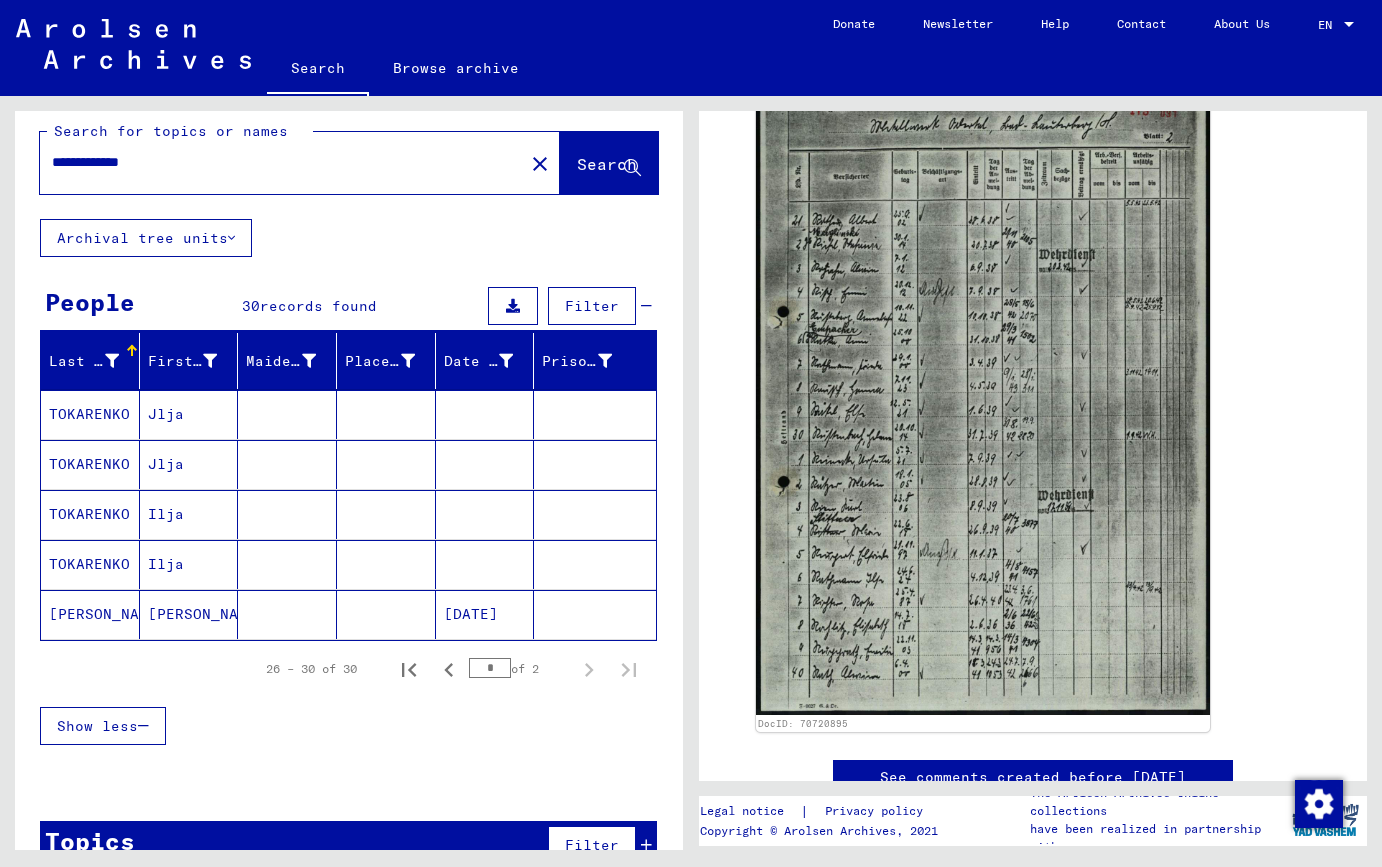 scroll, scrollTop: 0, scrollLeft: 0, axis: both 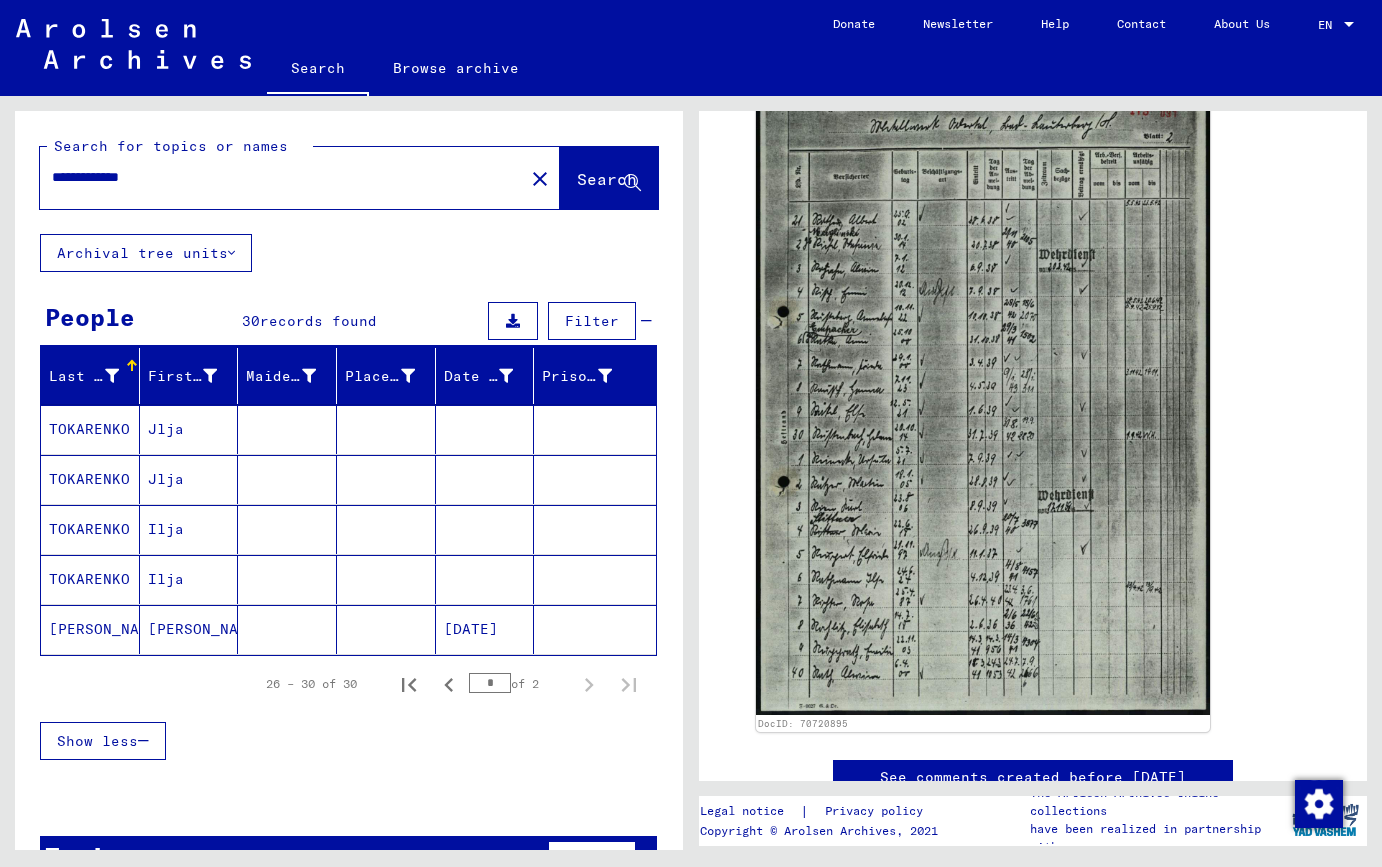 click on "**********" at bounding box center (282, 177) 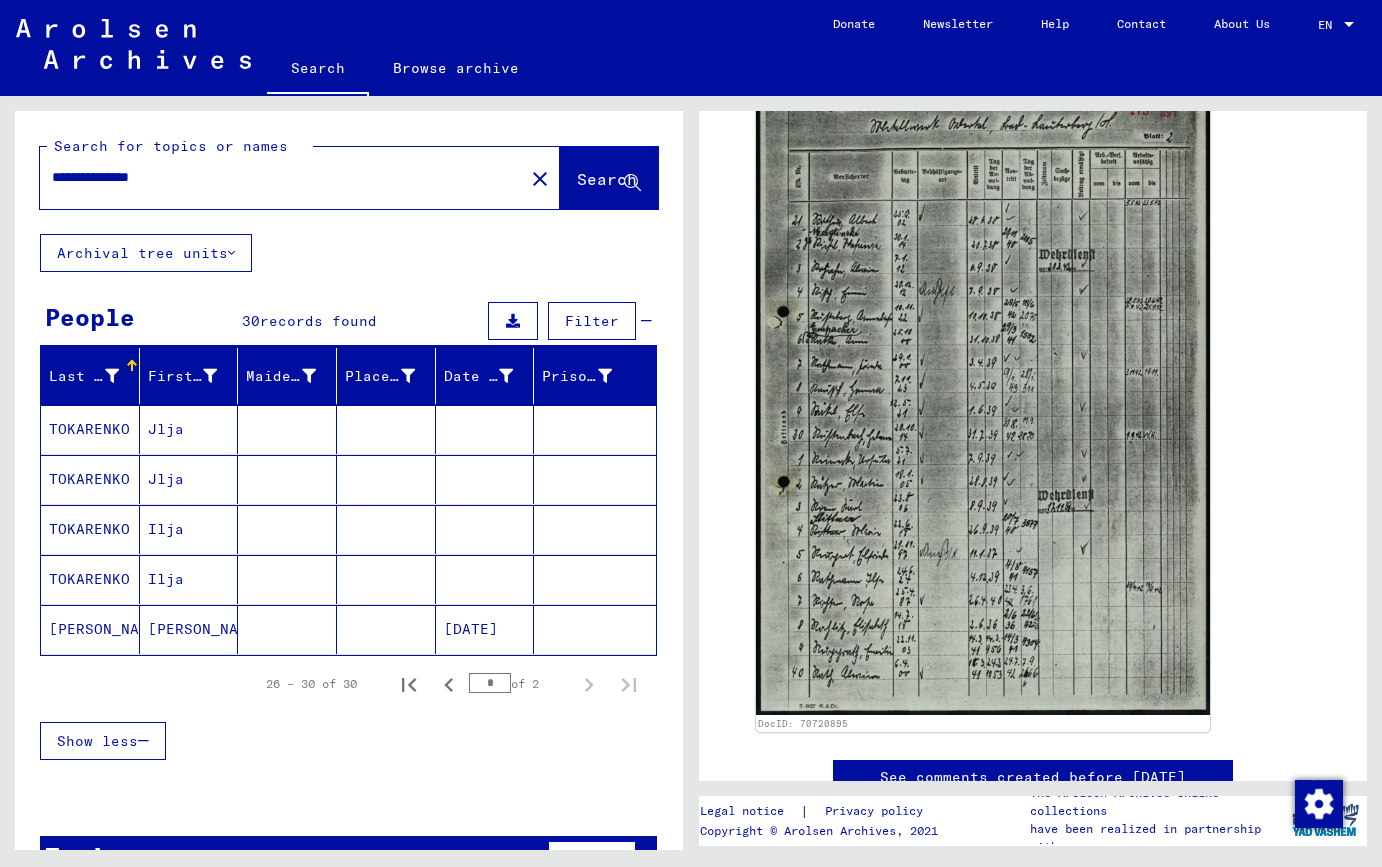 scroll, scrollTop: 0, scrollLeft: 0, axis: both 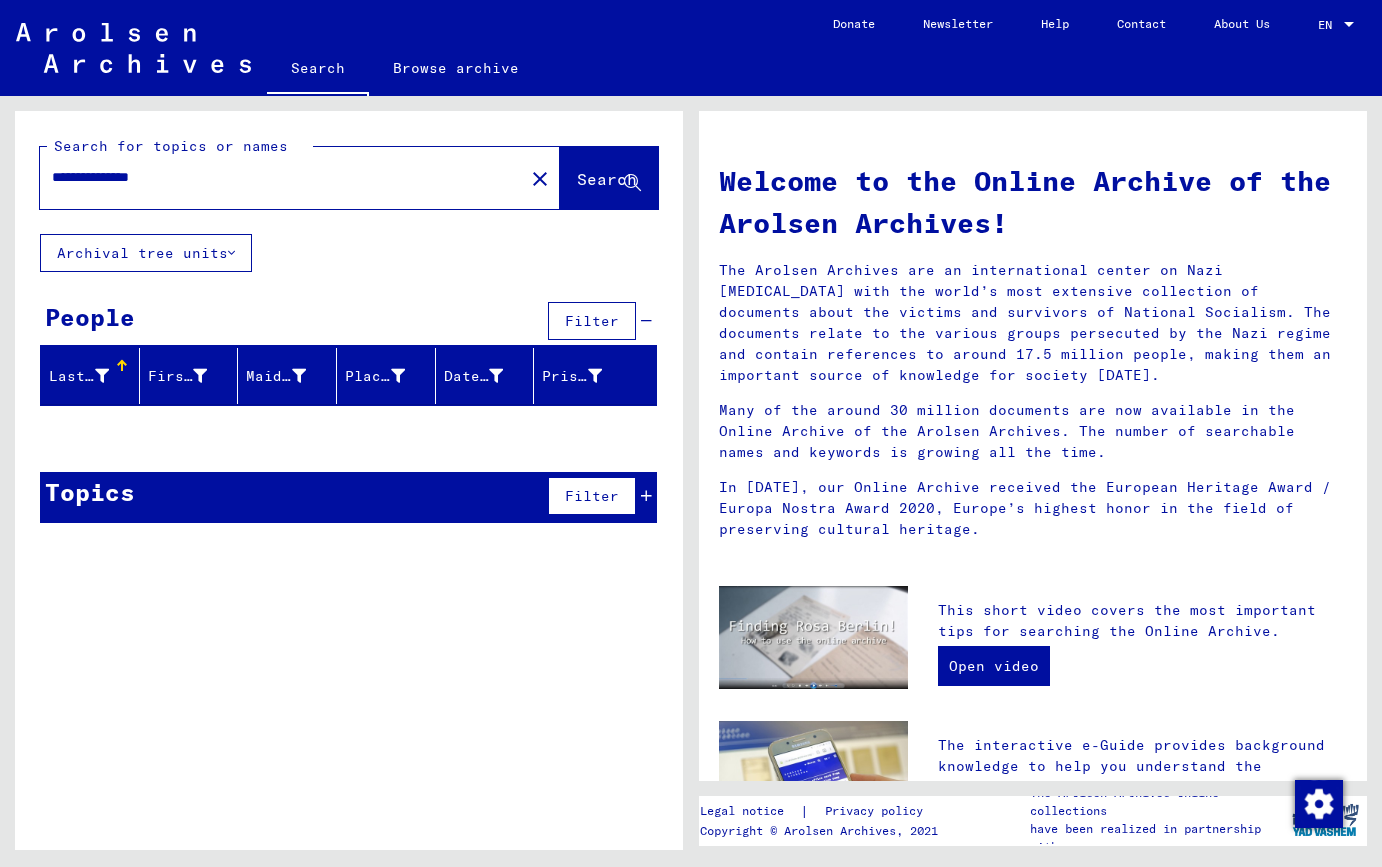 click on "**********" at bounding box center (276, 177) 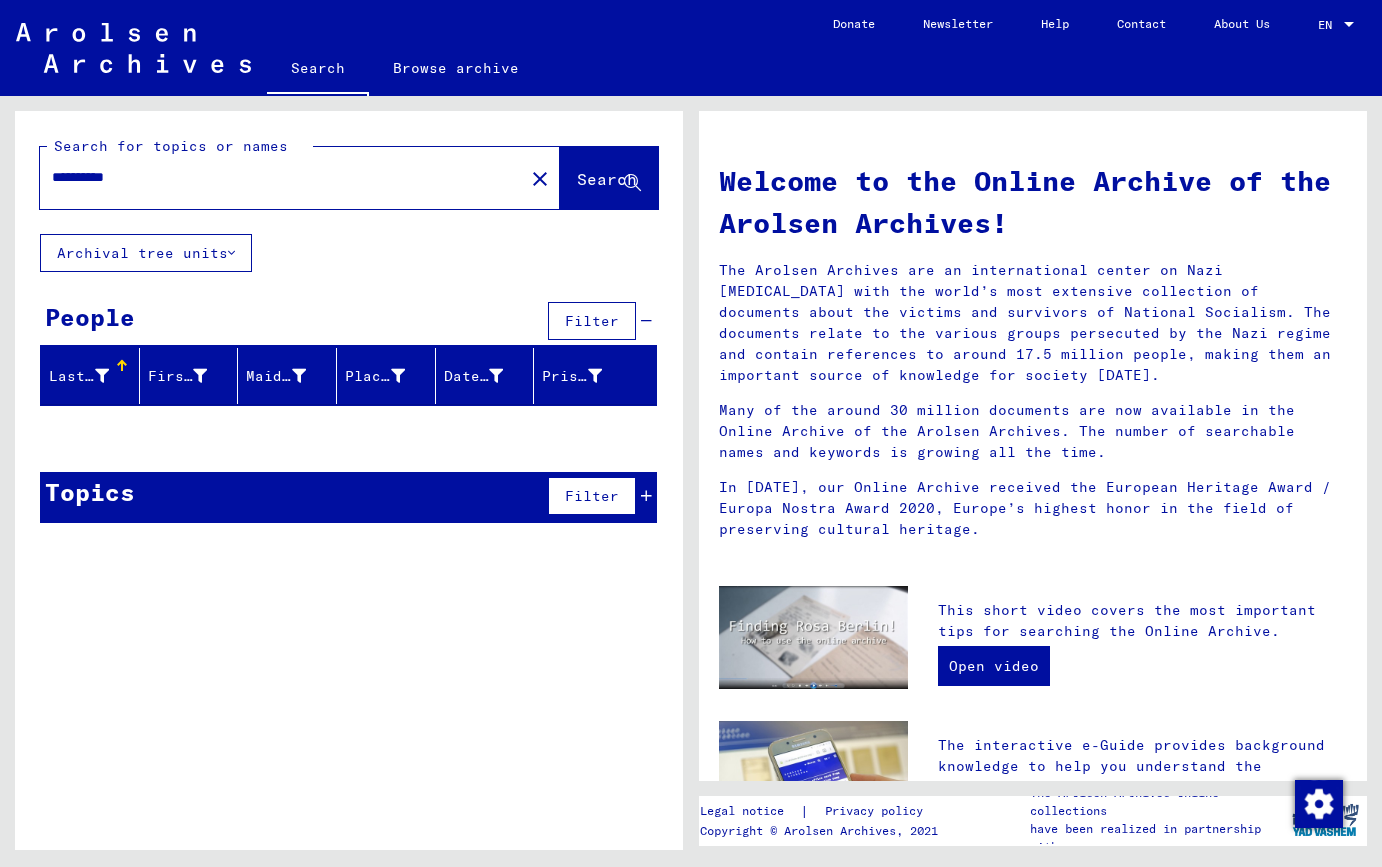 click on "**********" at bounding box center (276, 177) 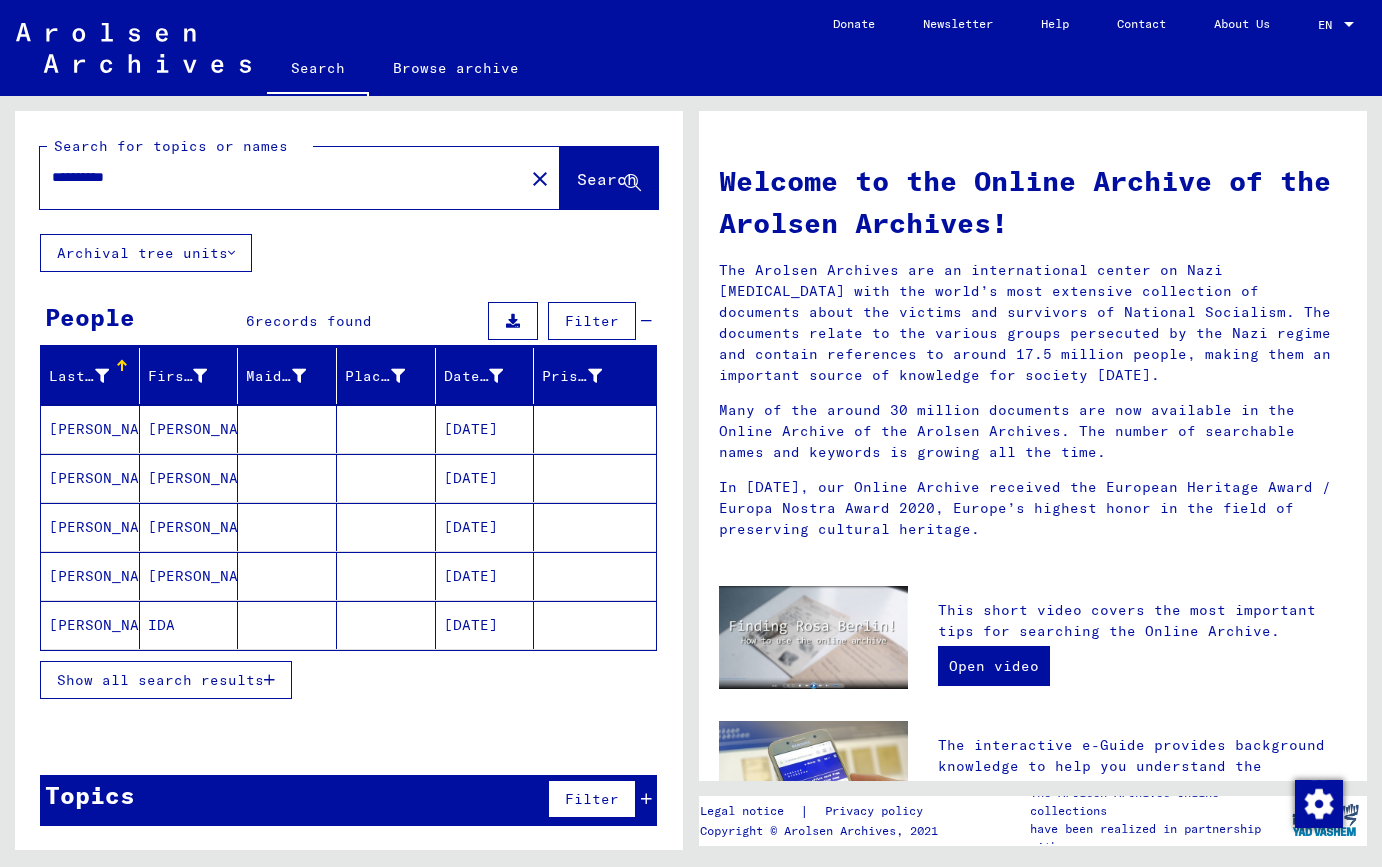 click at bounding box center (269, 680) 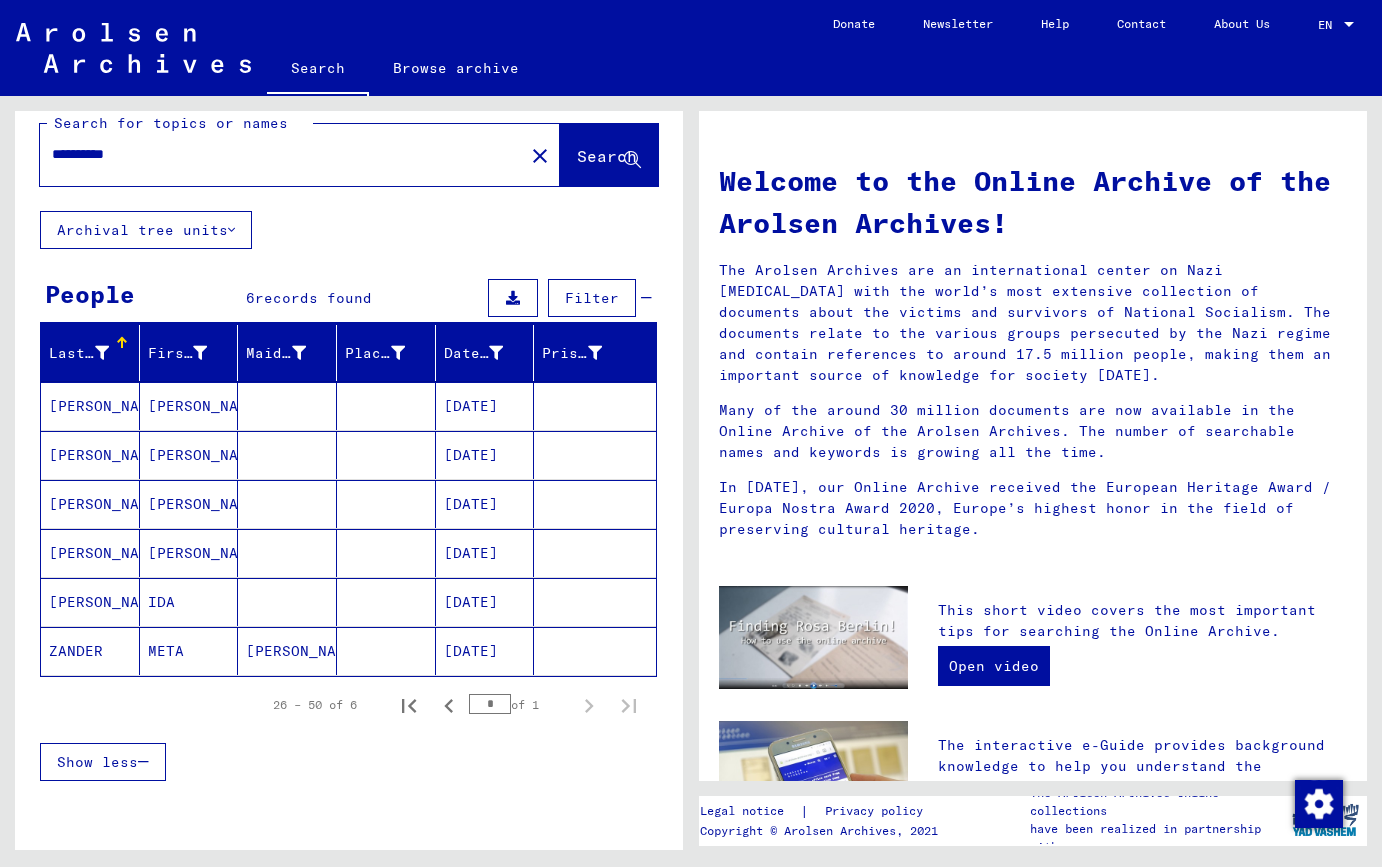 scroll, scrollTop: 5, scrollLeft: 0, axis: vertical 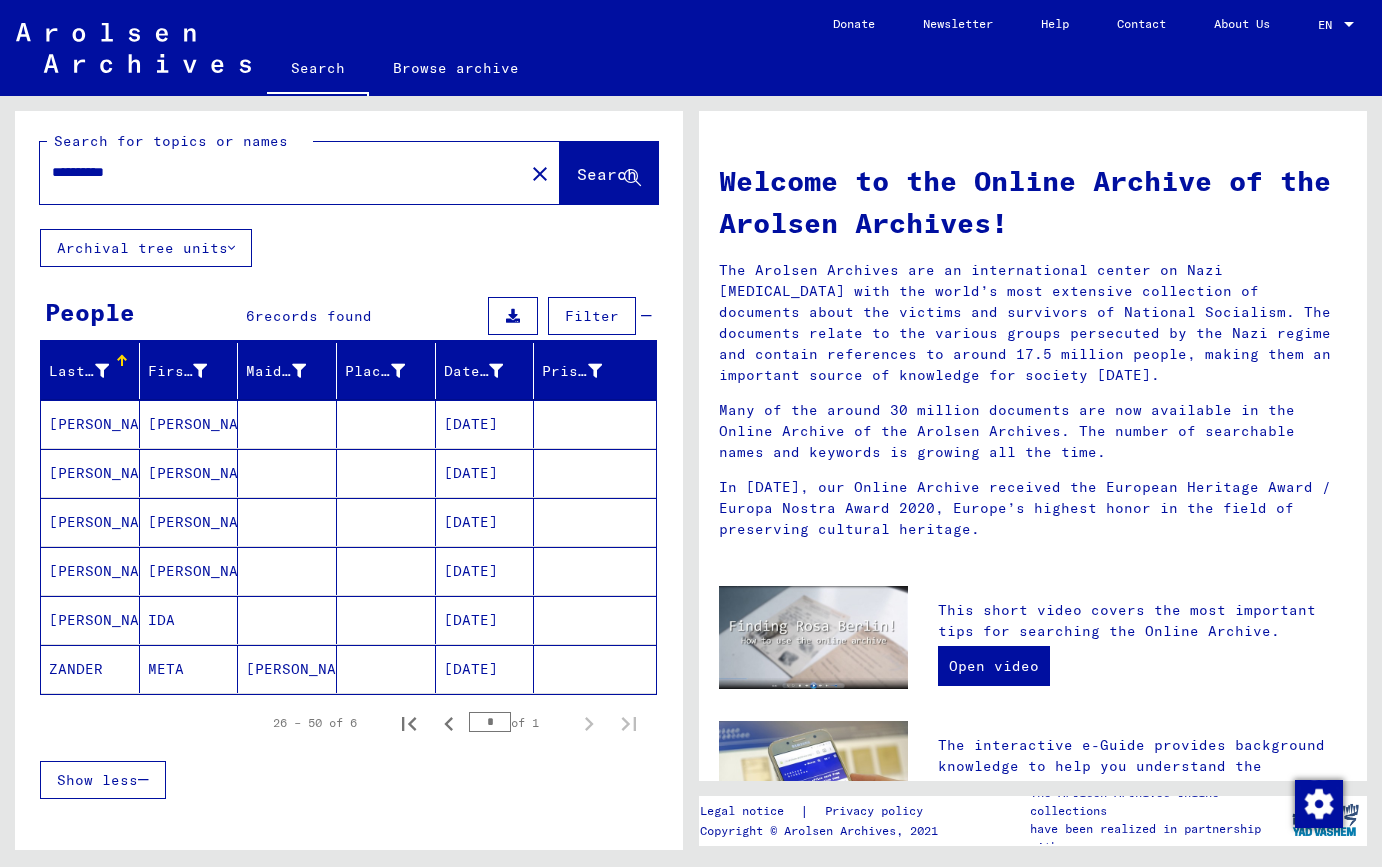 click on "**********" at bounding box center (276, 172) 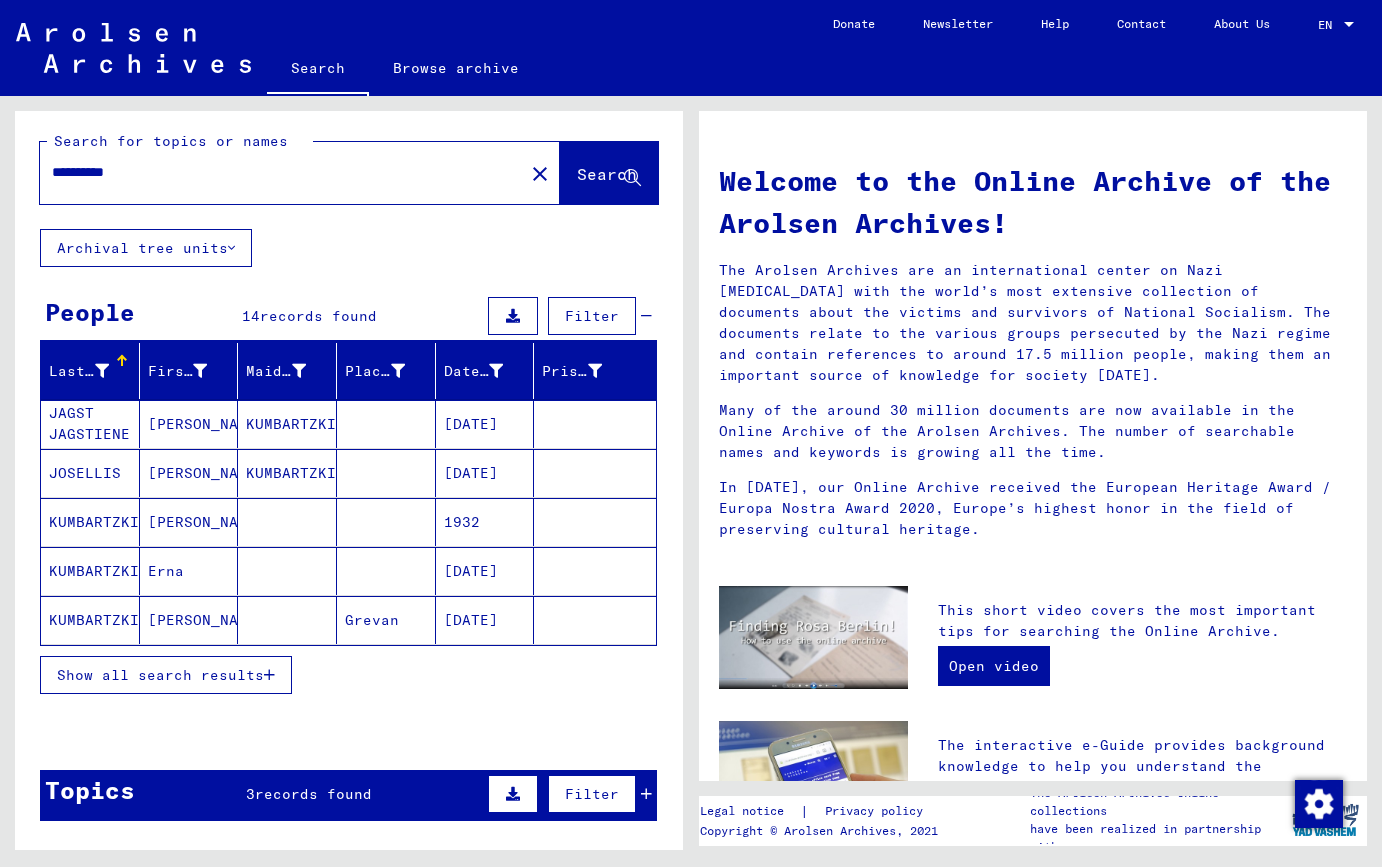 scroll, scrollTop: 15, scrollLeft: 0, axis: vertical 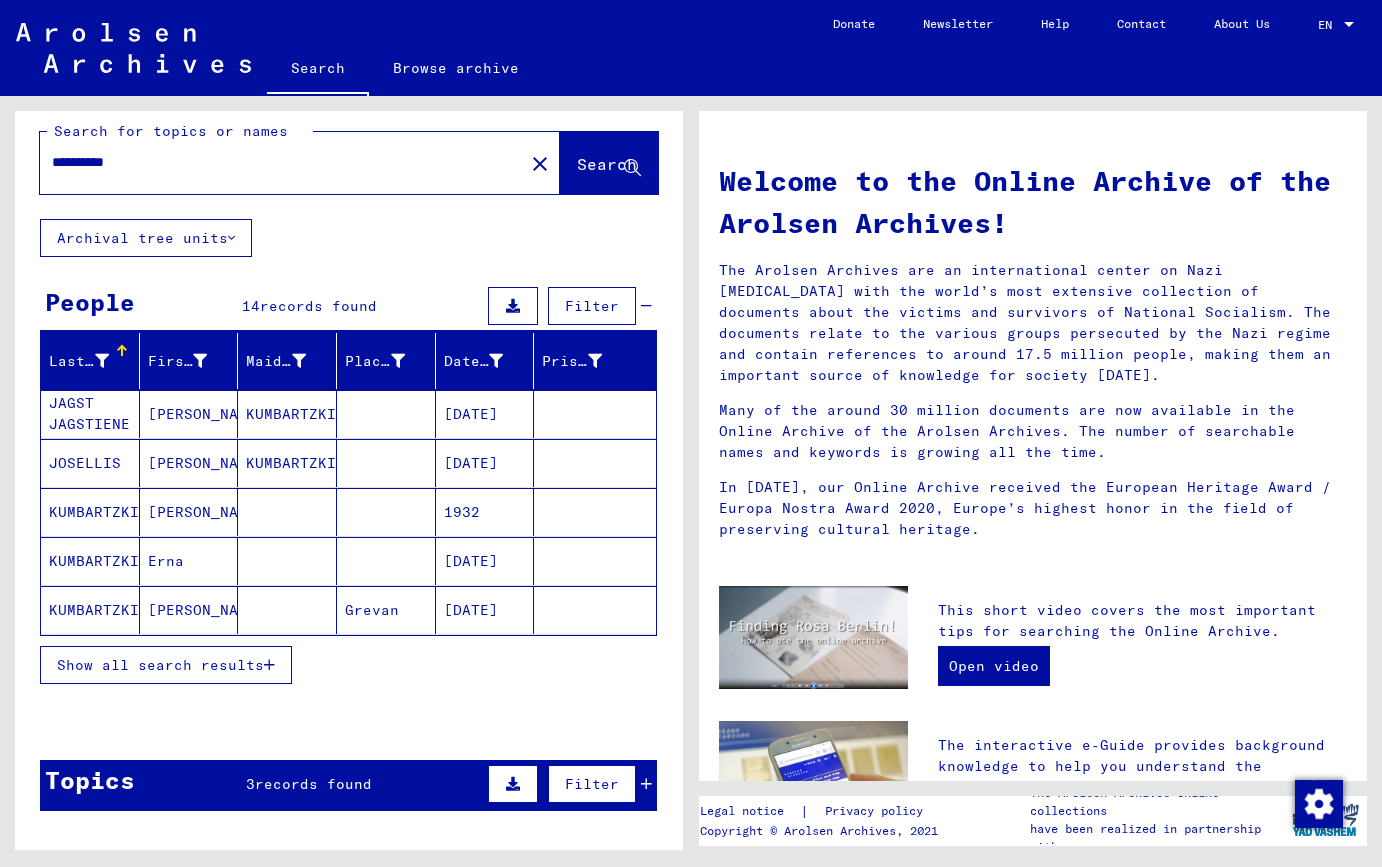 click at bounding box center [269, 665] 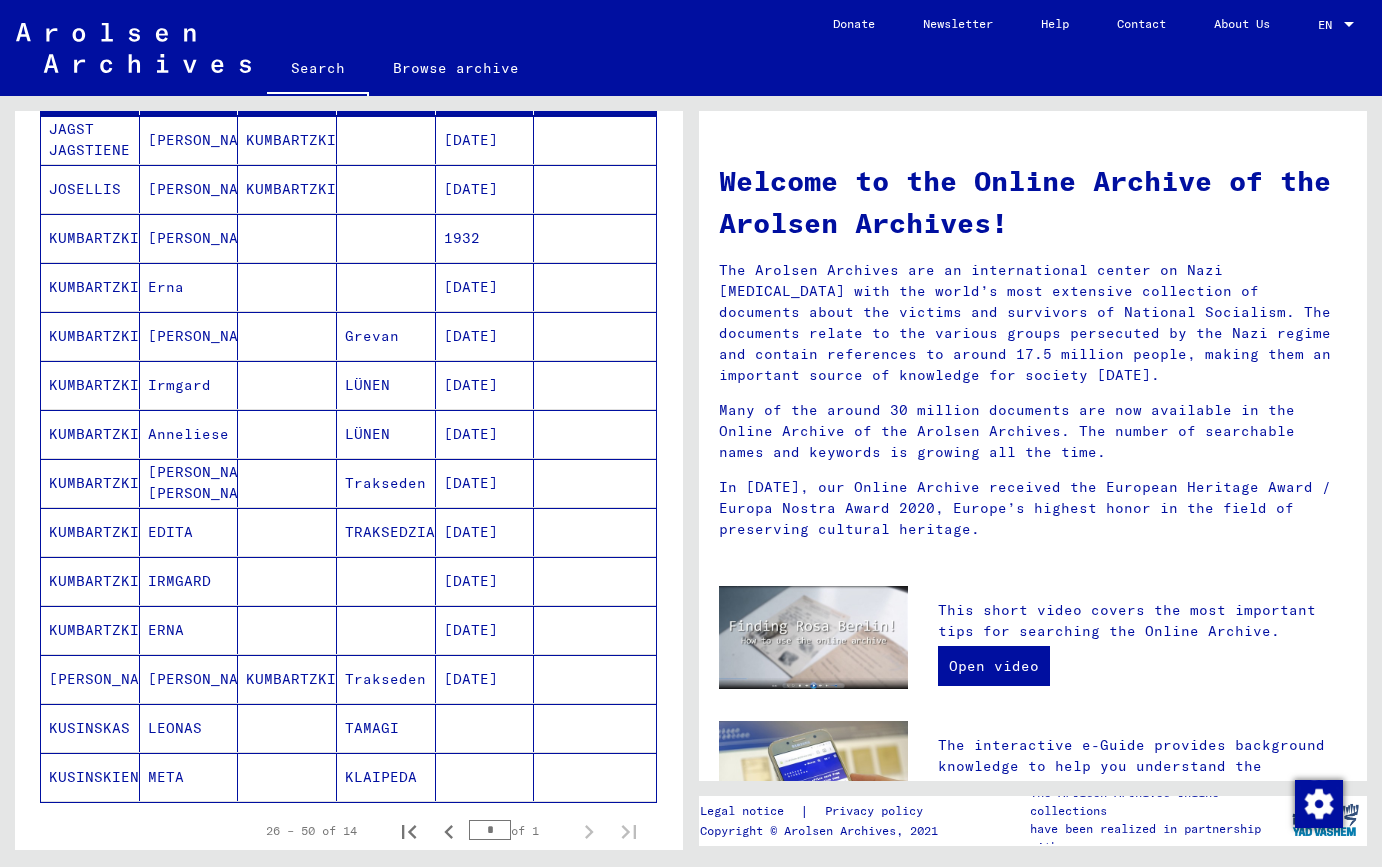 scroll, scrollTop: 285, scrollLeft: 0, axis: vertical 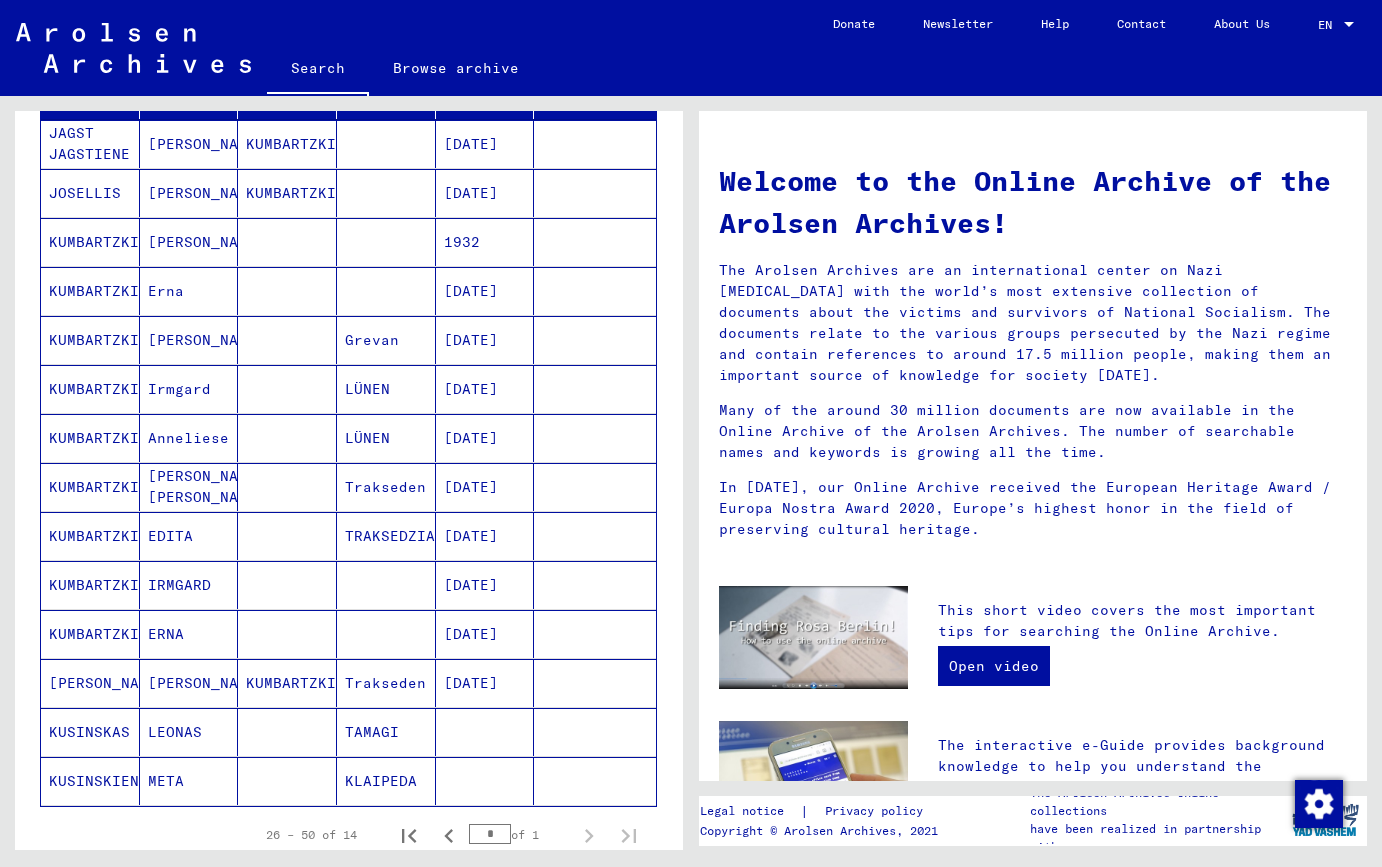 click on "KUMBARTZKI" at bounding box center [287, 732] 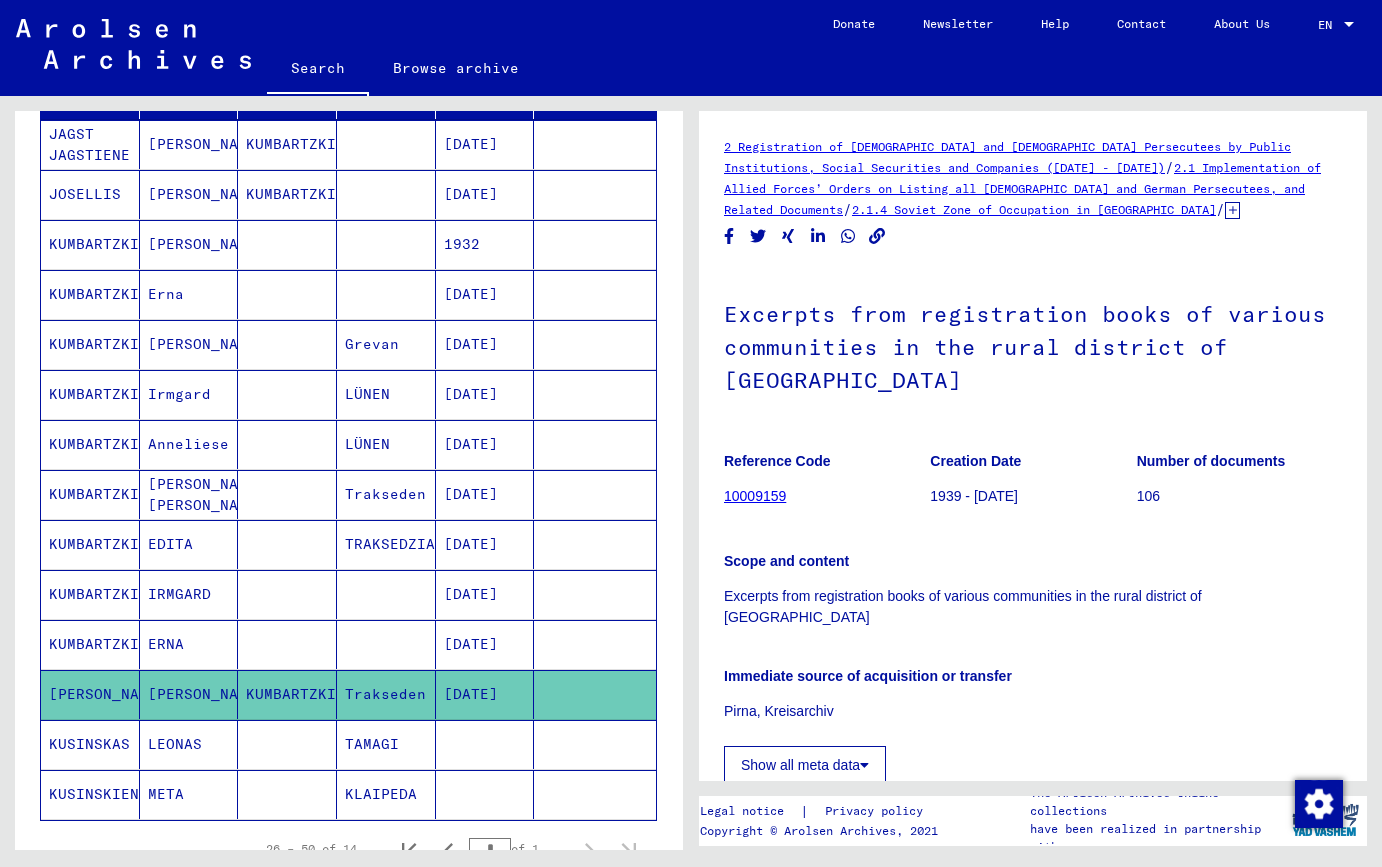 scroll, scrollTop: 0, scrollLeft: 0, axis: both 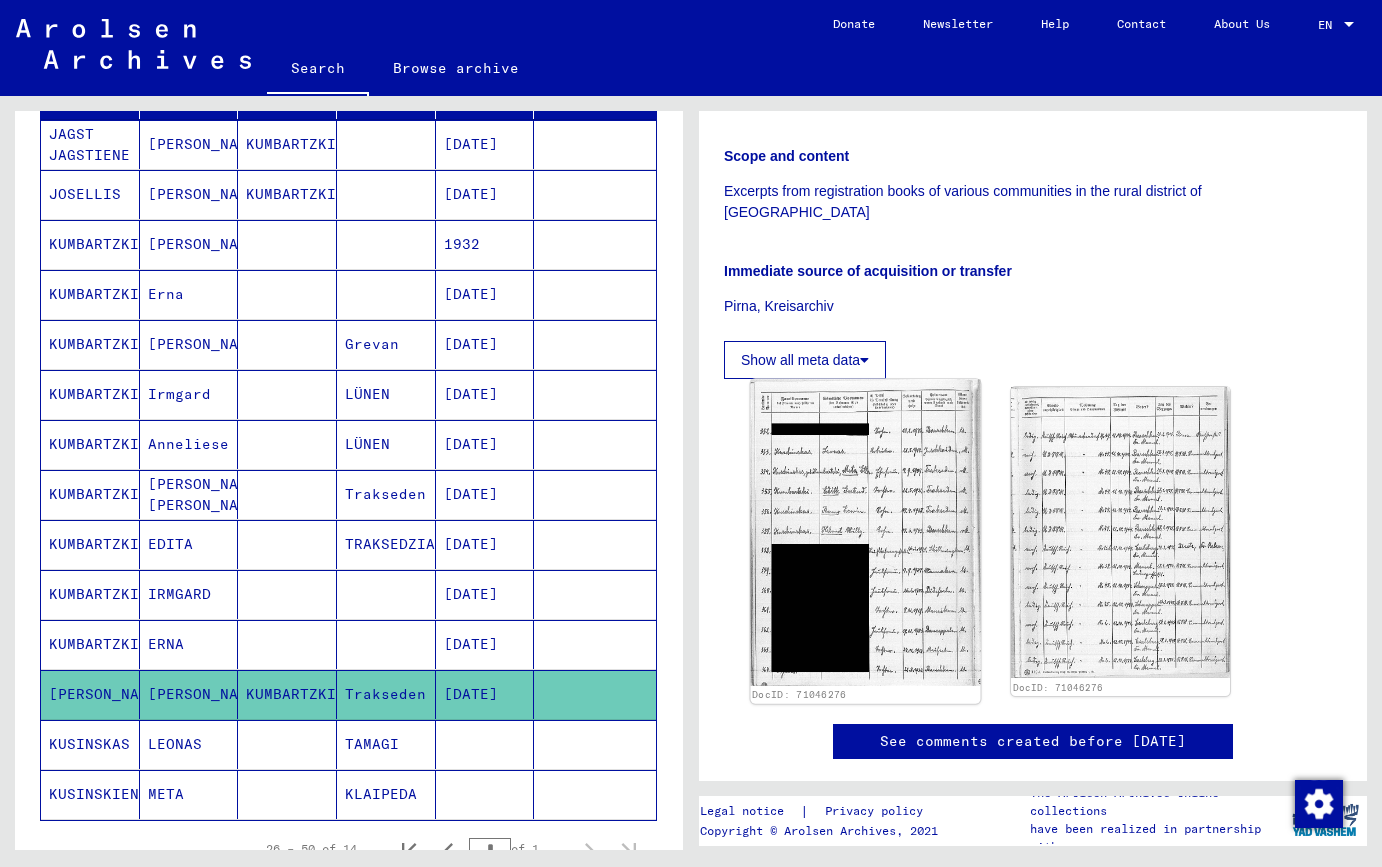 click 